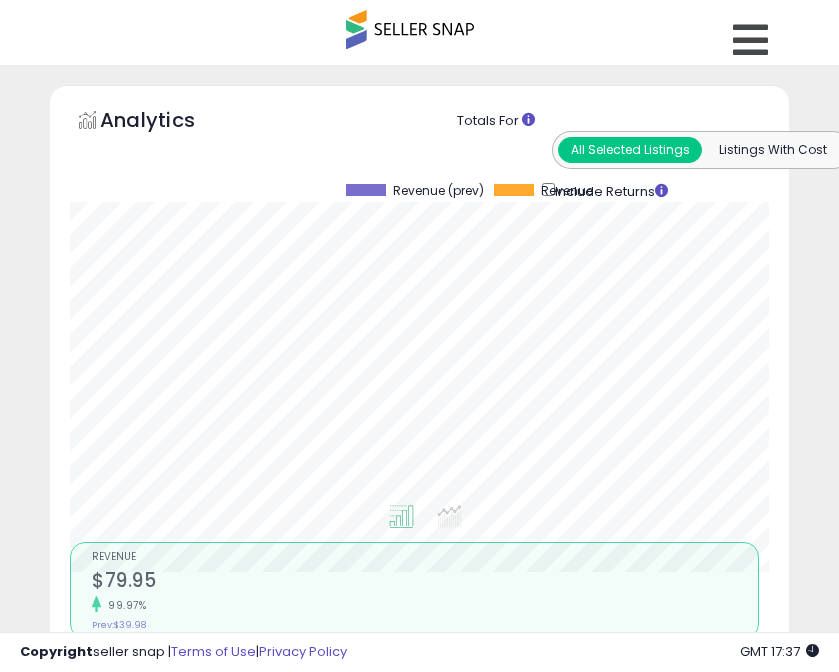 select on "**" 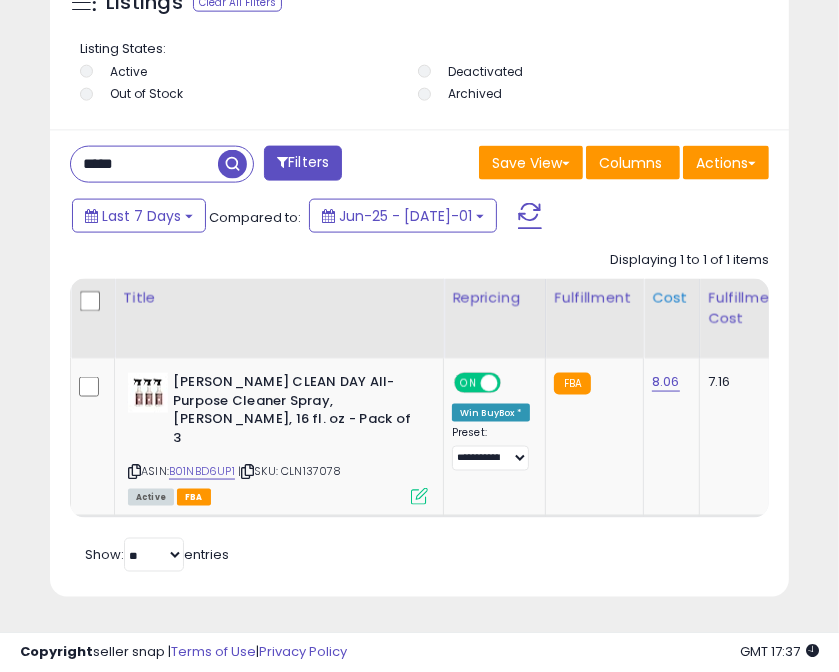 scroll, scrollTop: 1517, scrollLeft: 0, axis: vertical 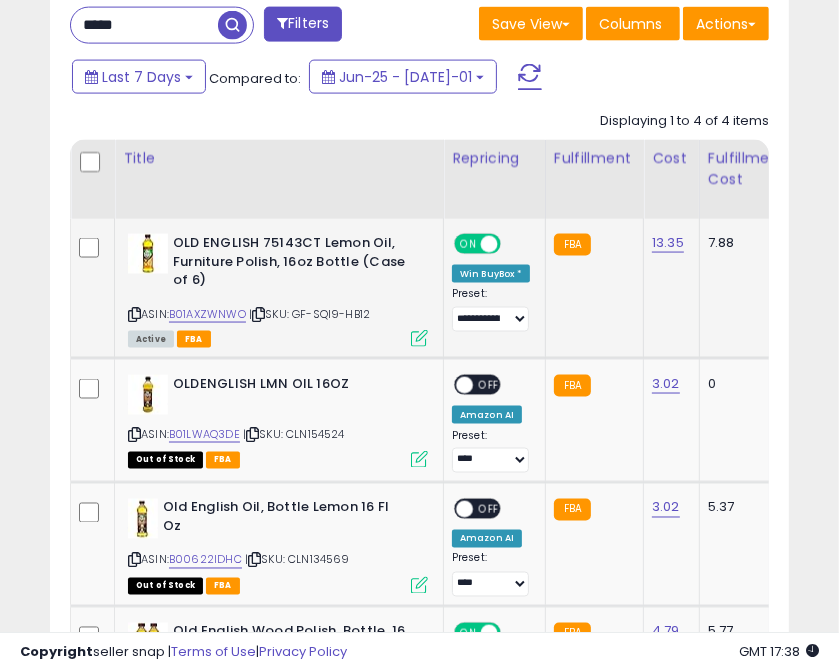 click at bounding box center [258, 314] 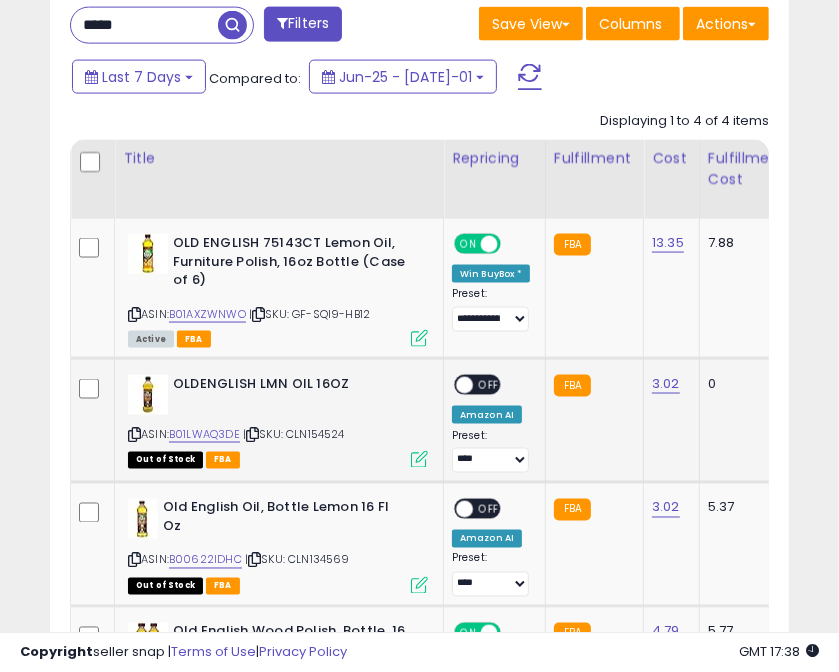 click at bounding box center (252, 434) 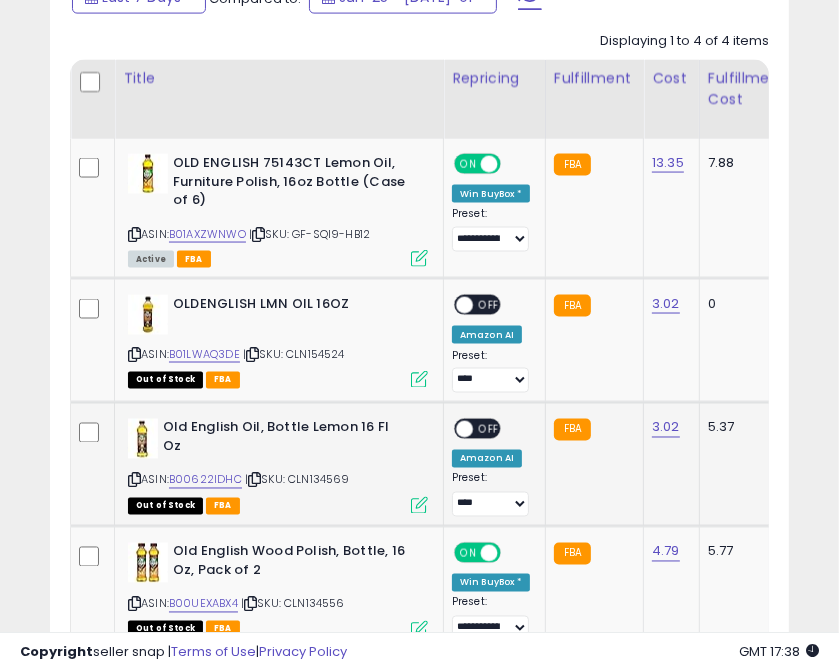 scroll, scrollTop: 1805, scrollLeft: 0, axis: vertical 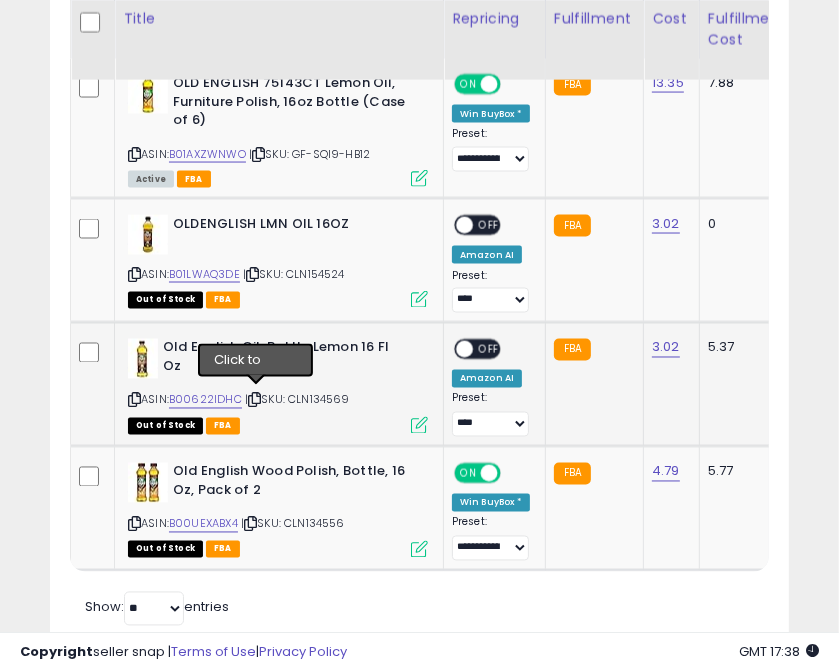 click at bounding box center (254, 400) 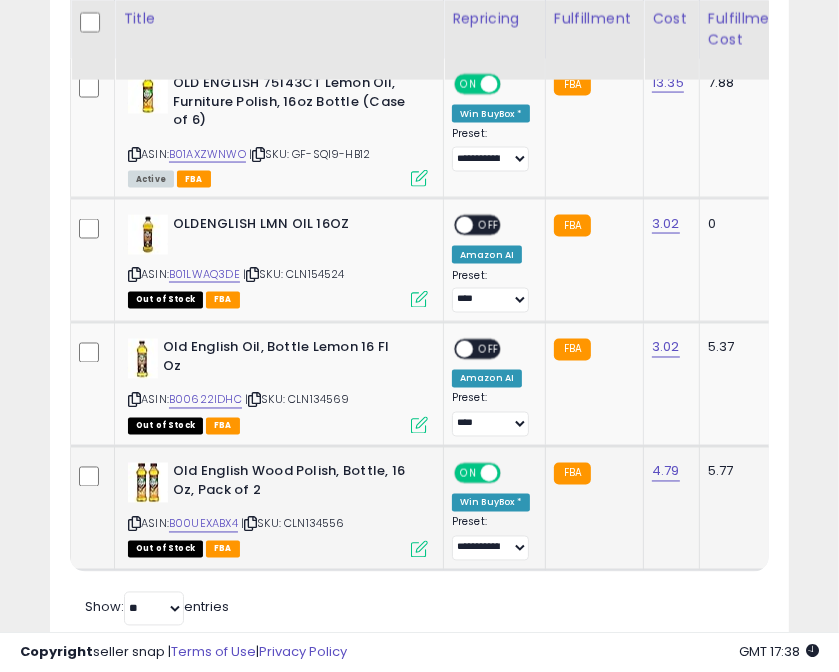 click at bounding box center (250, 524) 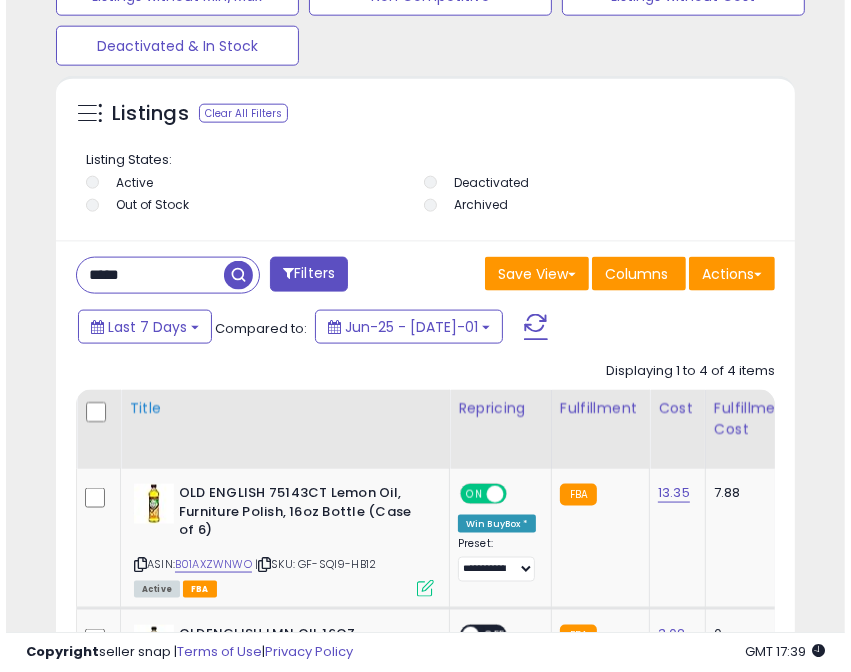 scroll, scrollTop: 1325, scrollLeft: 0, axis: vertical 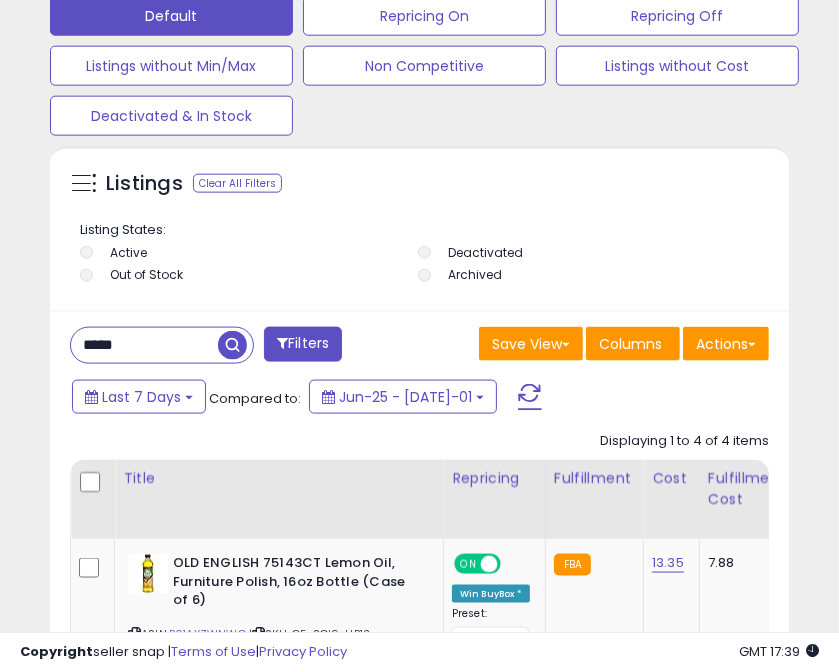 click on "*****" at bounding box center (144, 345) 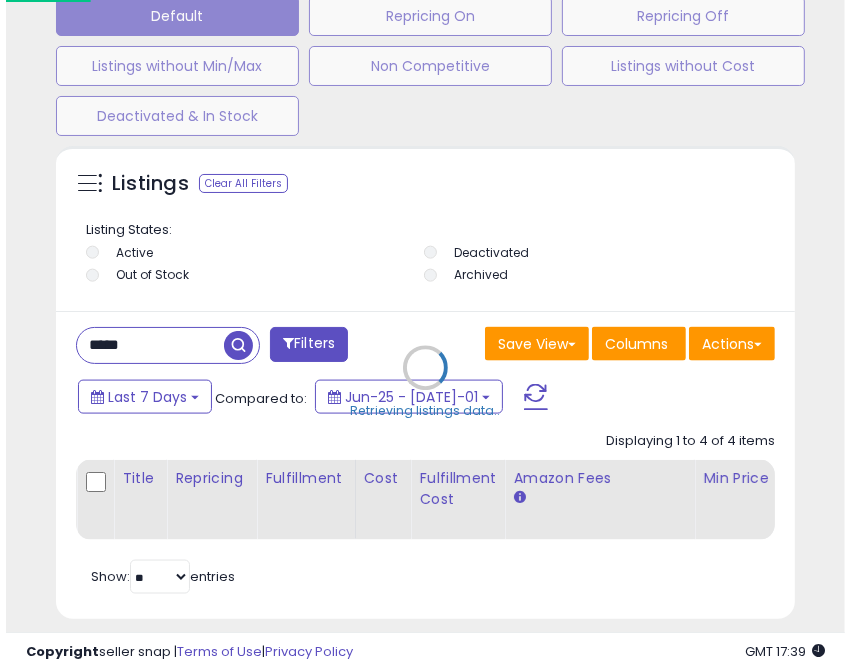 scroll, scrollTop: 999609, scrollLeft: 999258, axis: both 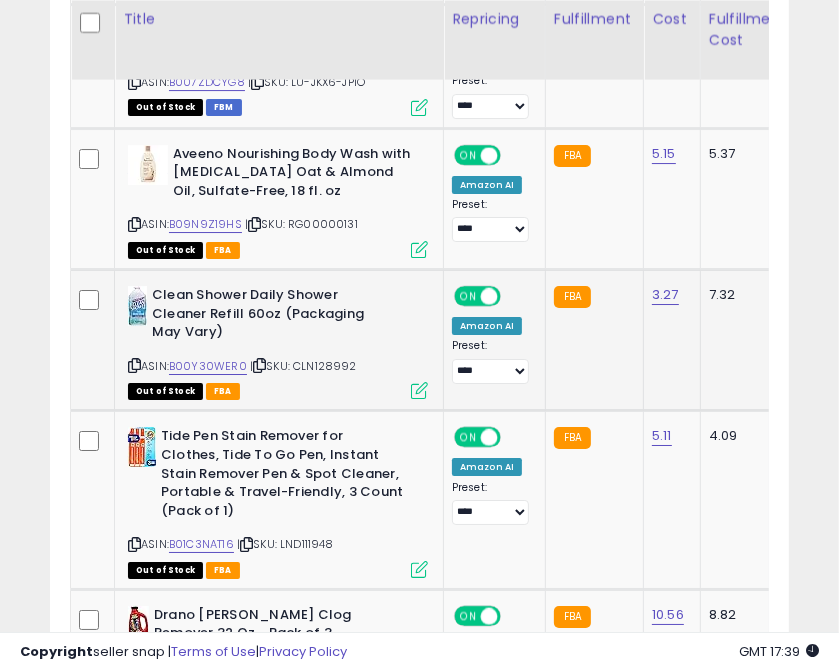 click at bounding box center [259, 365] 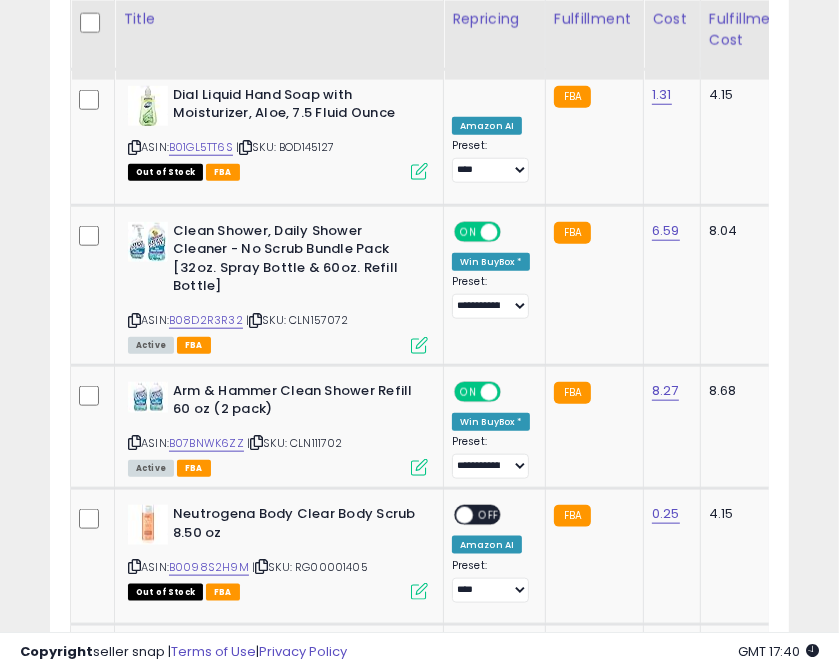 scroll, scrollTop: 5325, scrollLeft: 0, axis: vertical 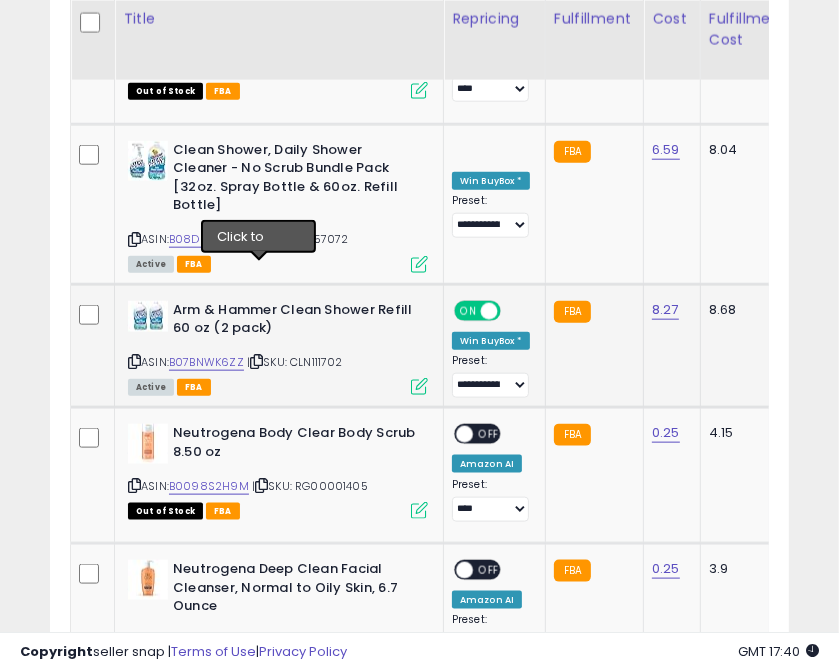 click at bounding box center [256, 361] 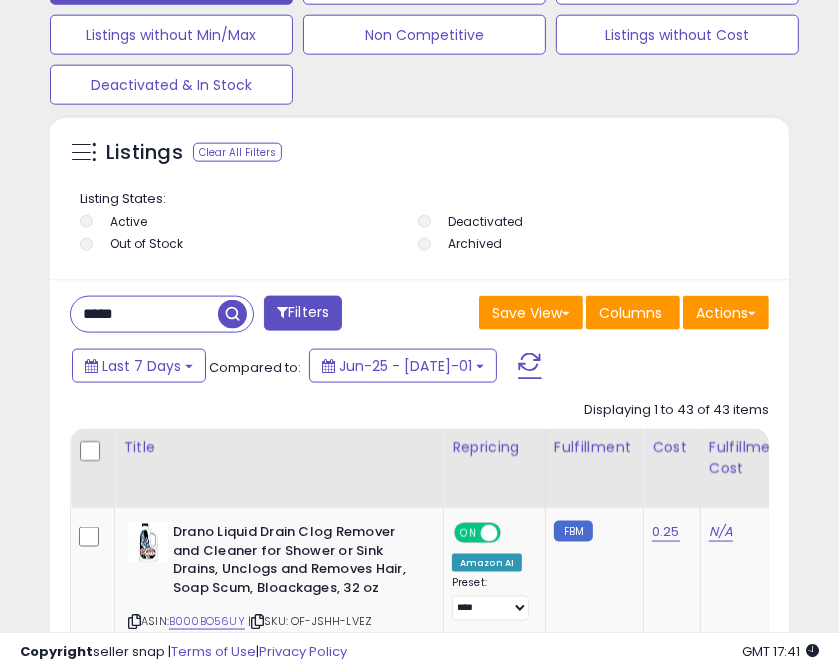 scroll, scrollTop: 1405, scrollLeft: 0, axis: vertical 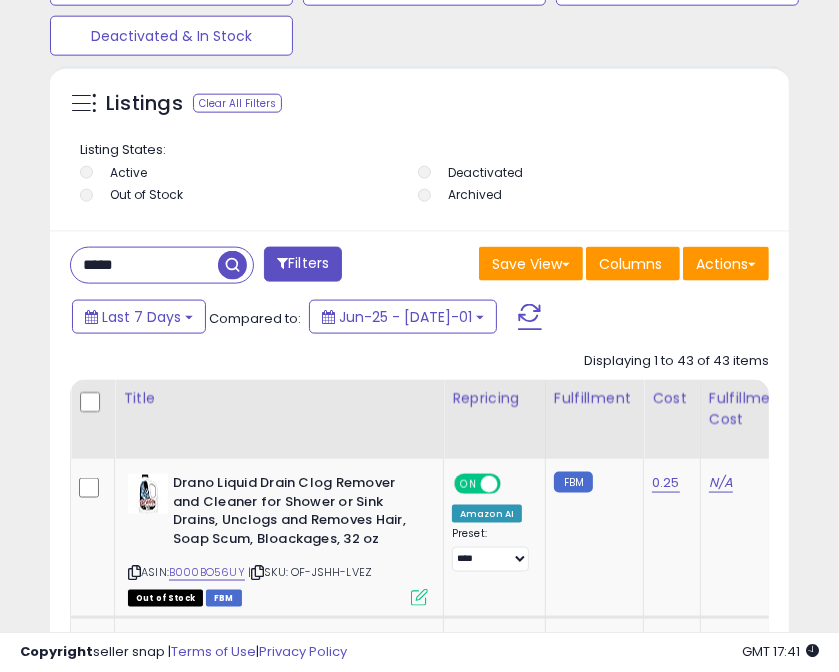 click on "*****" at bounding box center (144, 265) 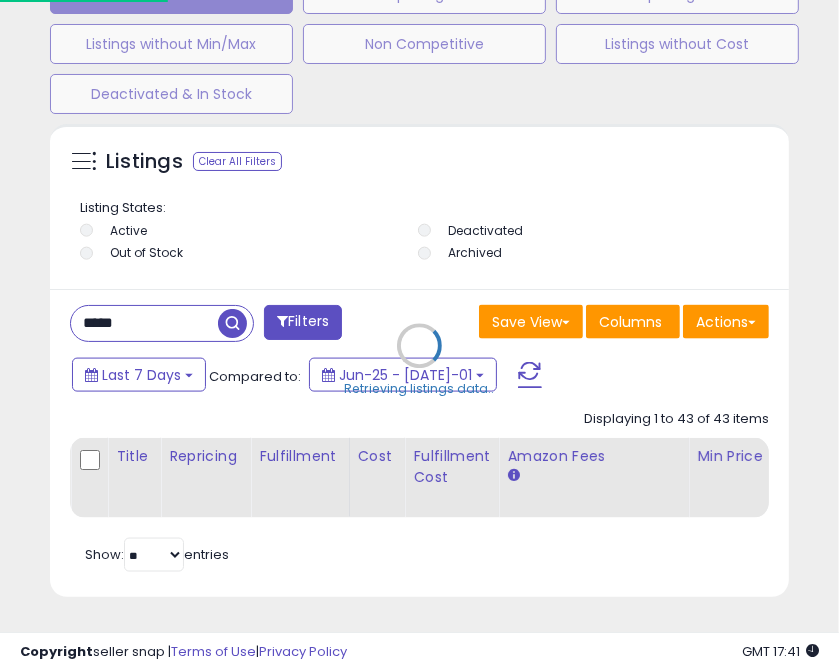 scroll, scrollTop: 1377, scrollLeft: 0, axis: vertical 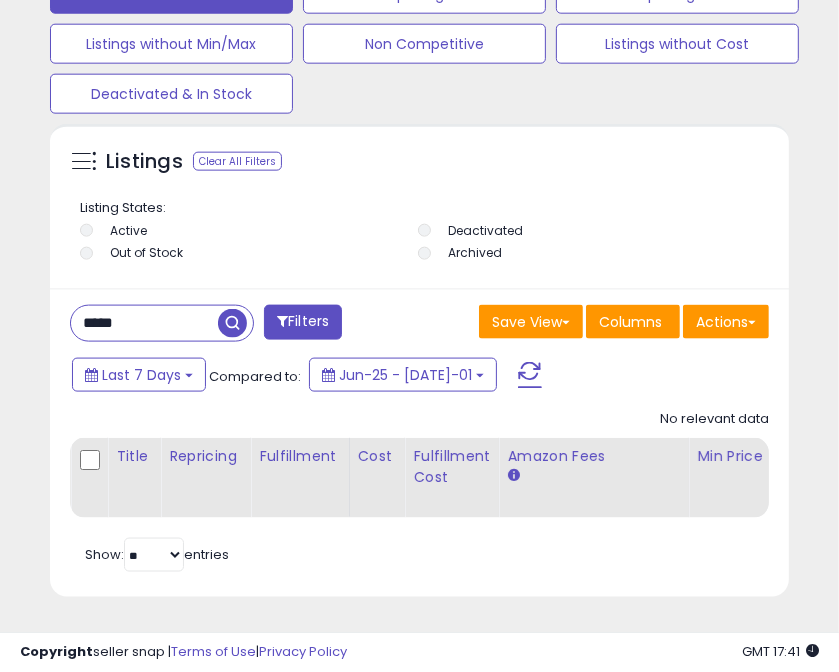 click on "*****" at bounding box center (144, 323) 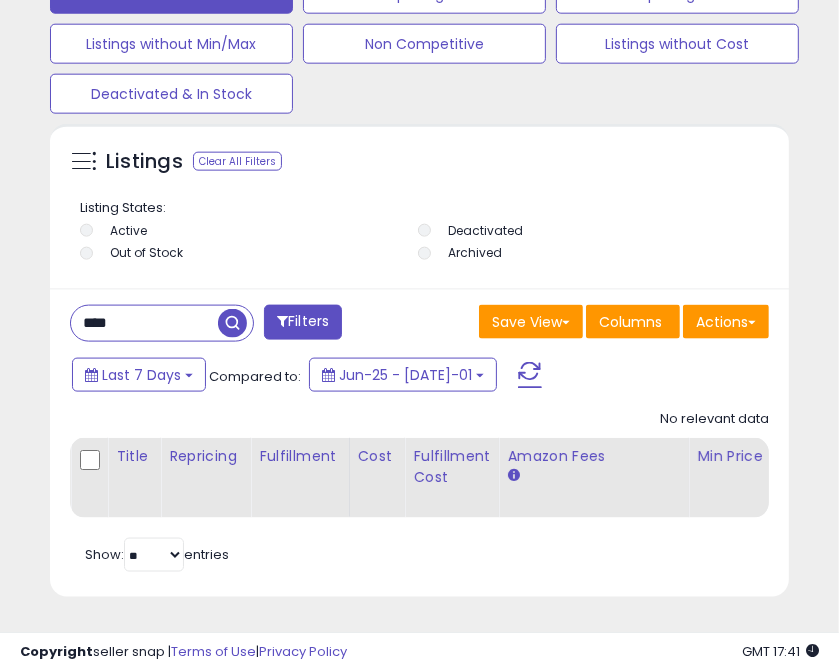 scroll, scrollTop: 999609, scrollLeft: 999258, axis: both 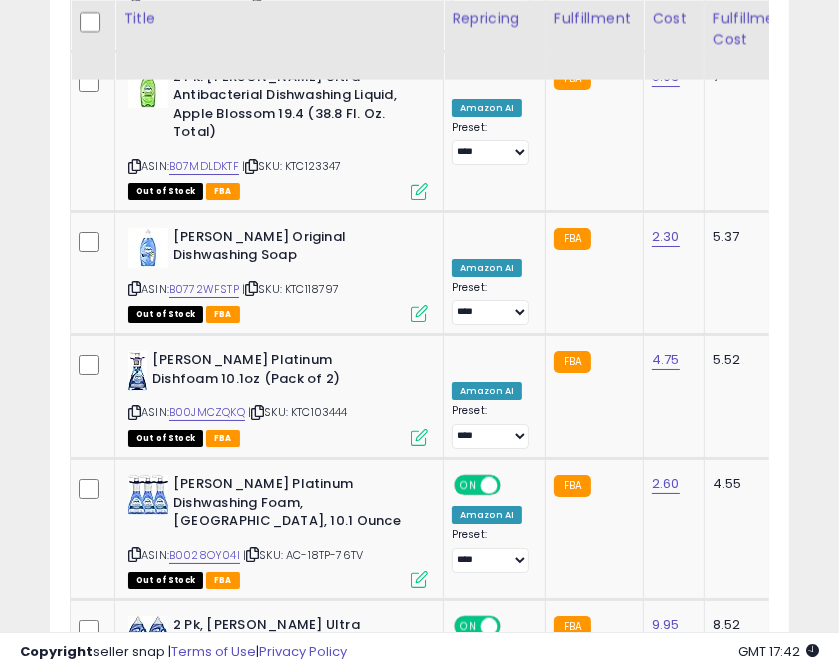 click on "2" 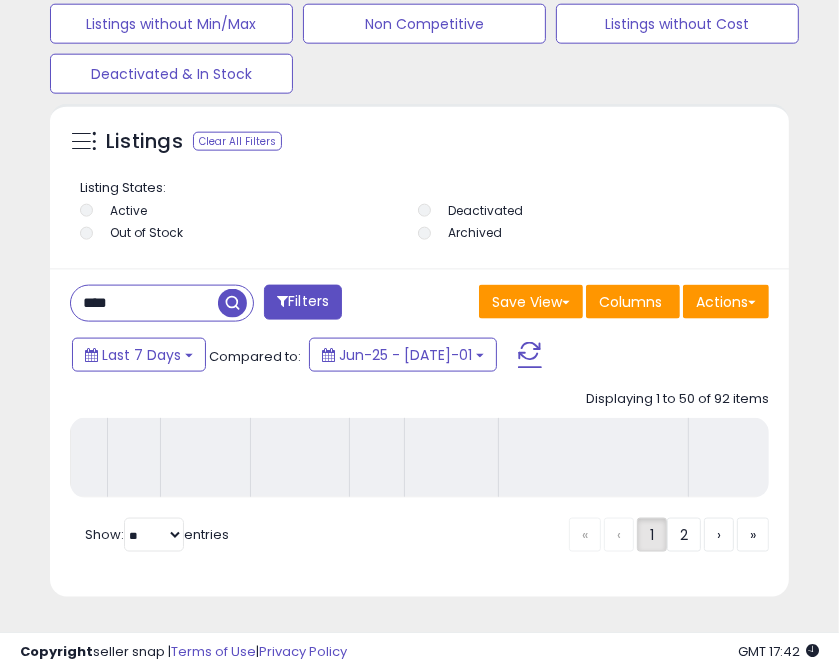 scroll, scrollTop: 1378, scrollLeft: 0, axis: vertical 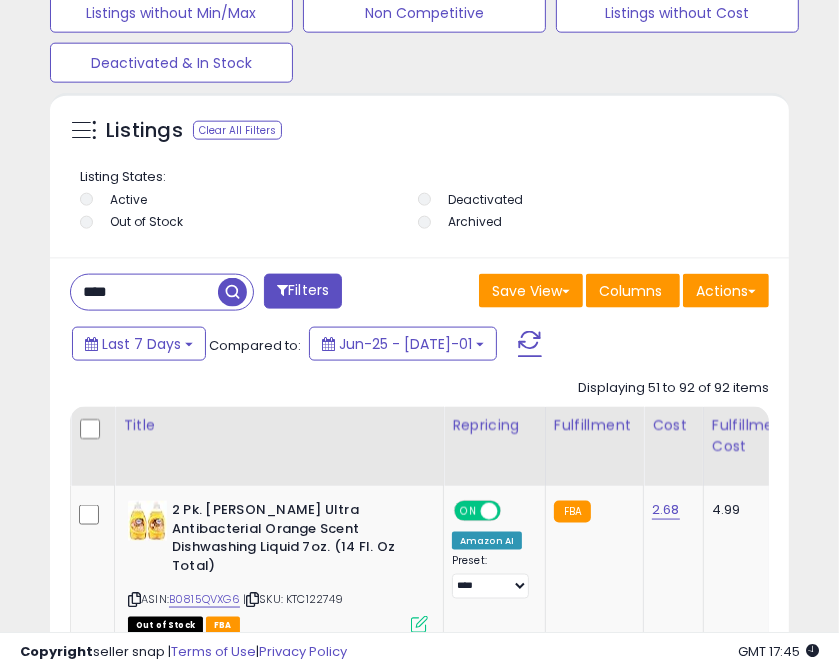 drag, startPoint x: 138, startPoint y: 297, endPoint x: -7, endPoint y: 314, distance: 145.99315 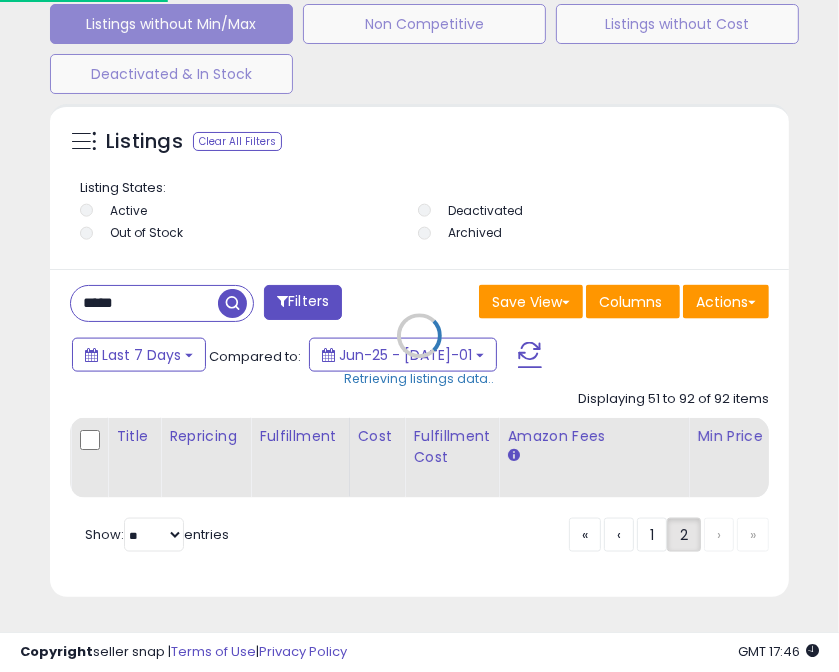 scroll, scrollTop: 999609, scrollLeft: 999258, axis: both 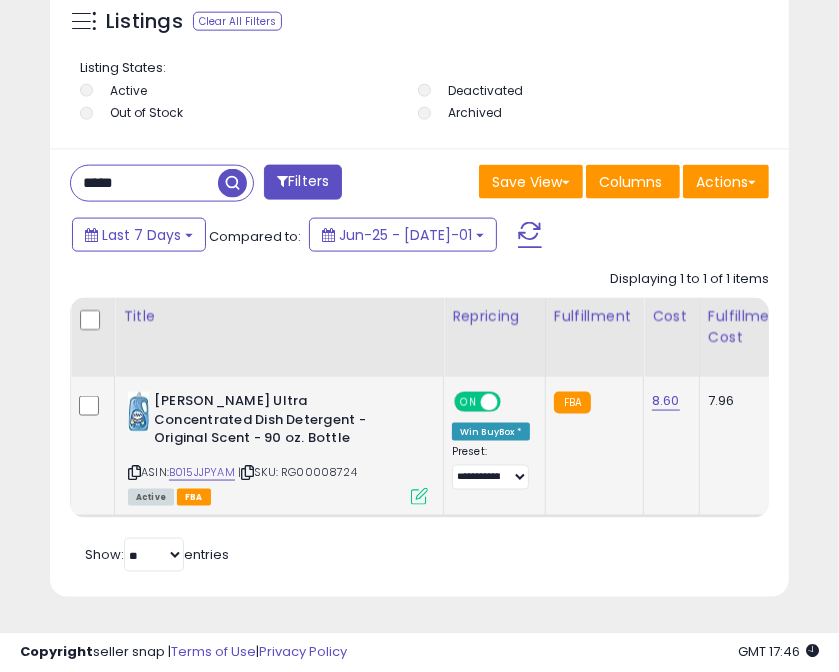 click at bounding box center (247, 472) 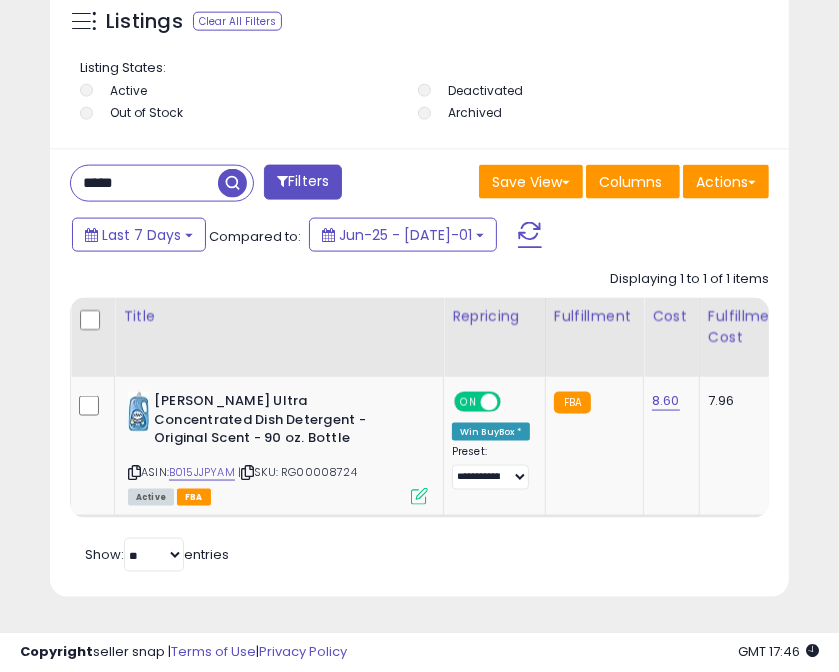 click on "*****" at bounding box center [144, 183] 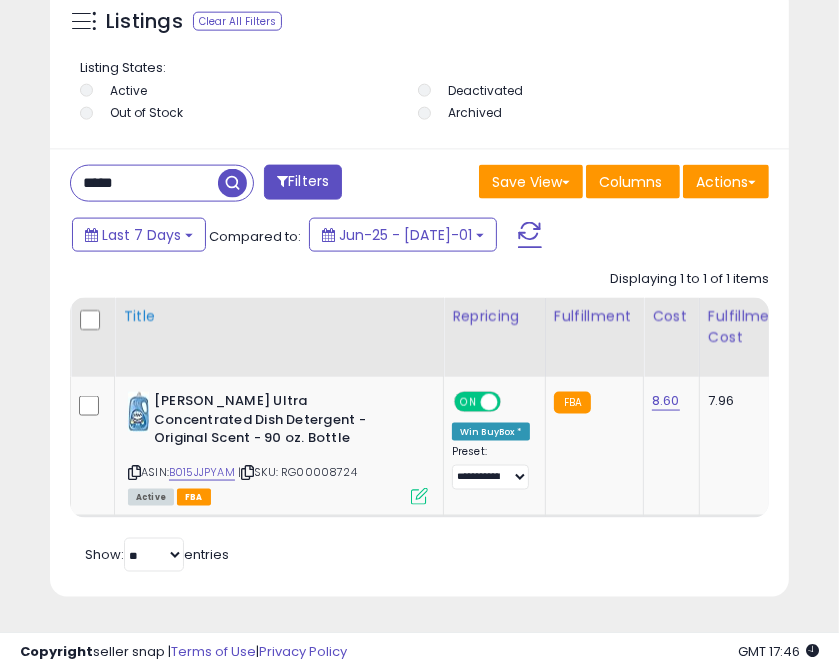 scroll, scrollTop: 999609, scrollLeft: 999258, axis: both 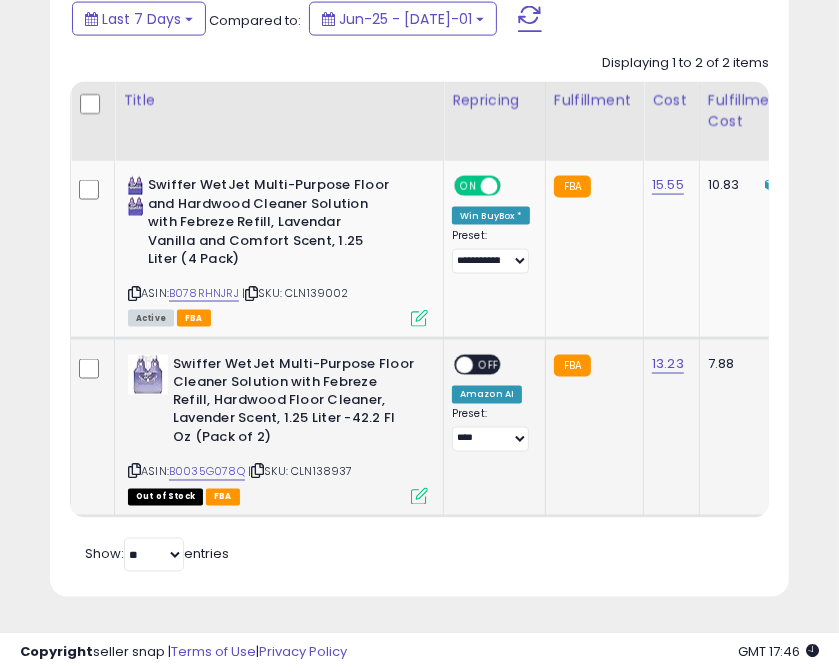 click at bounding box center (257, 471) 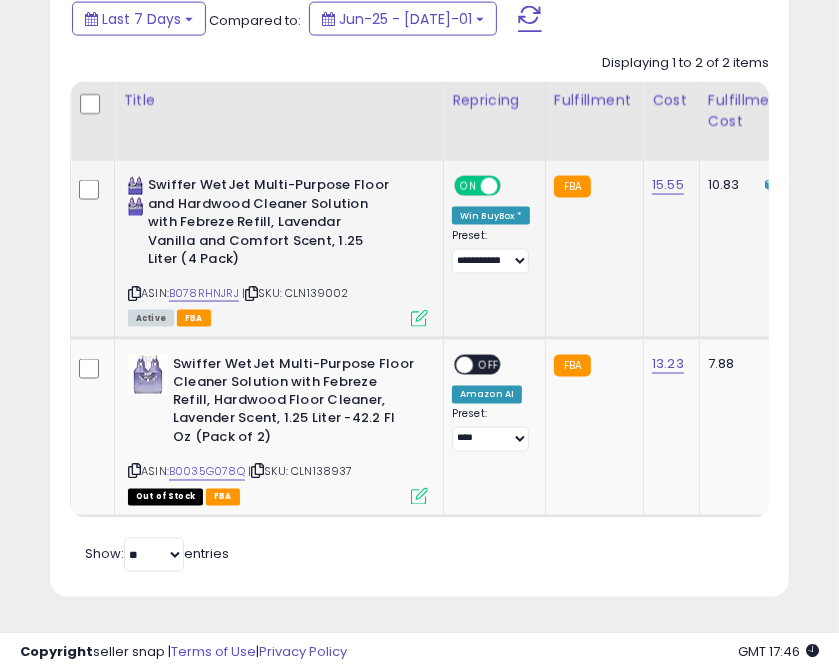 click at bounding box center (251, 293) 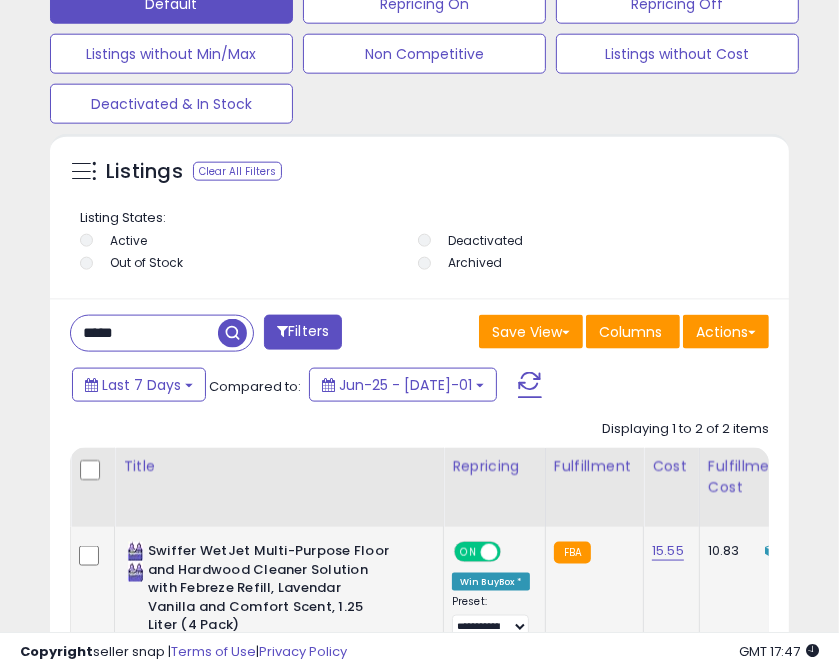 scroll, scrollTop: 1332, scrollLeft: 0, axis: vertical 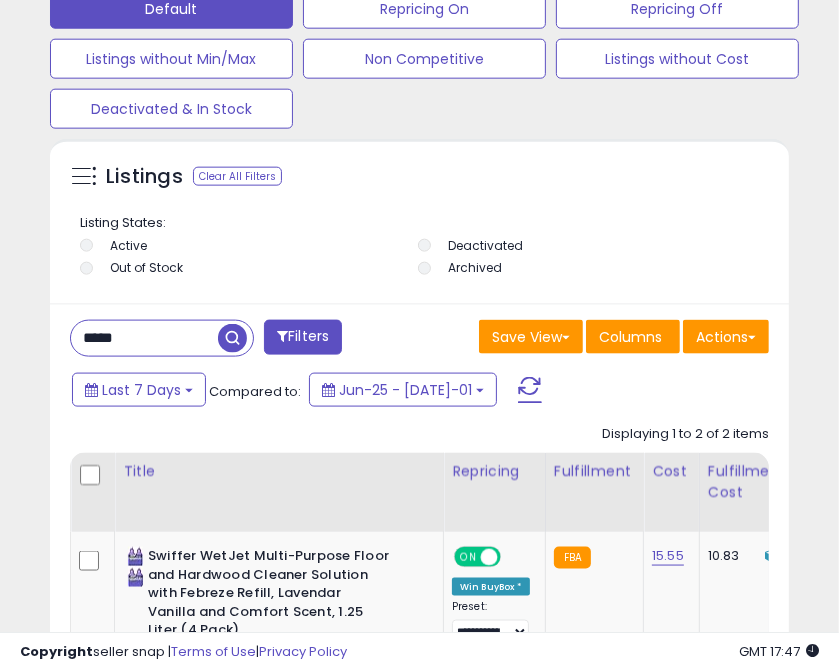 click on "*****" at bounding box center [144, 338] 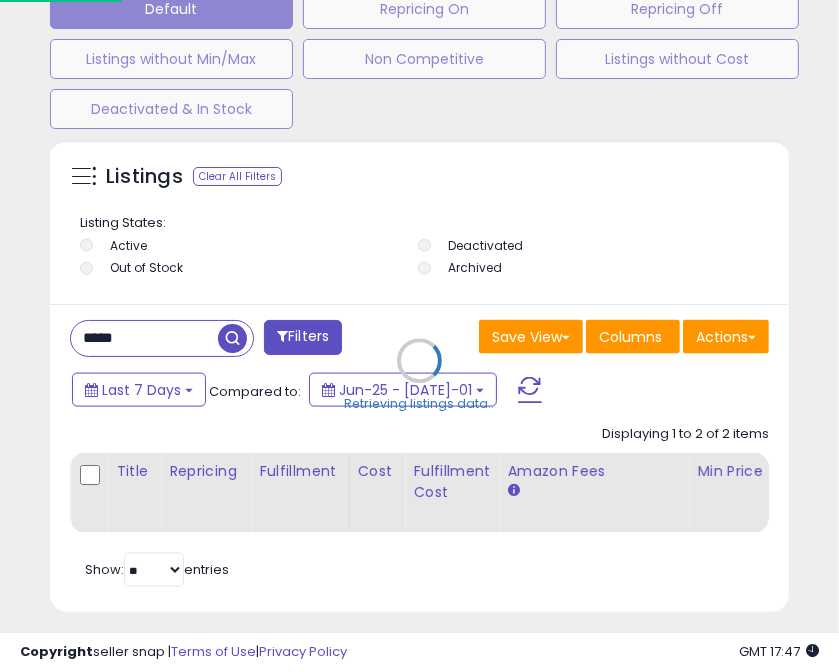 scroll, scrollTop: 999609, scrollLeft: 999258, axis: both 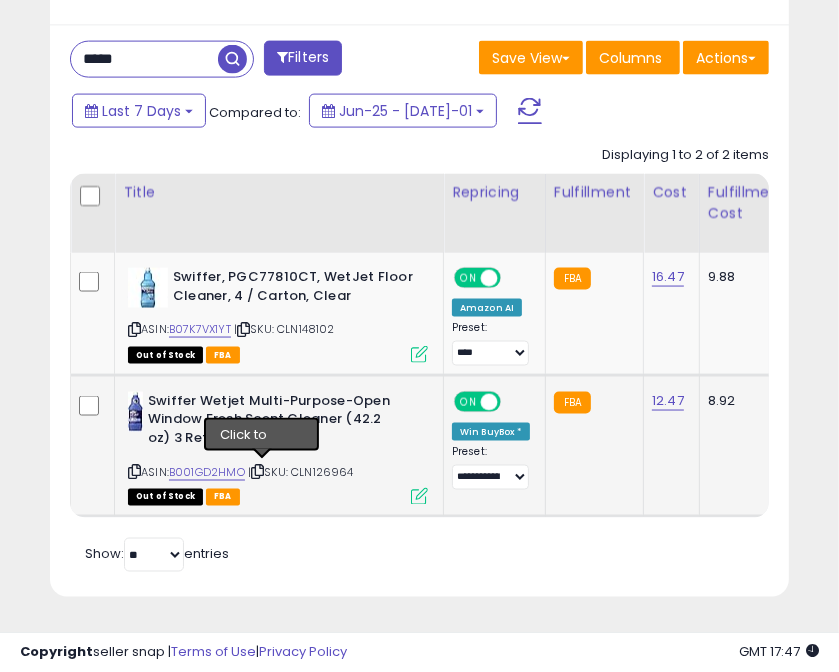 click at bounding box center (257, 471) 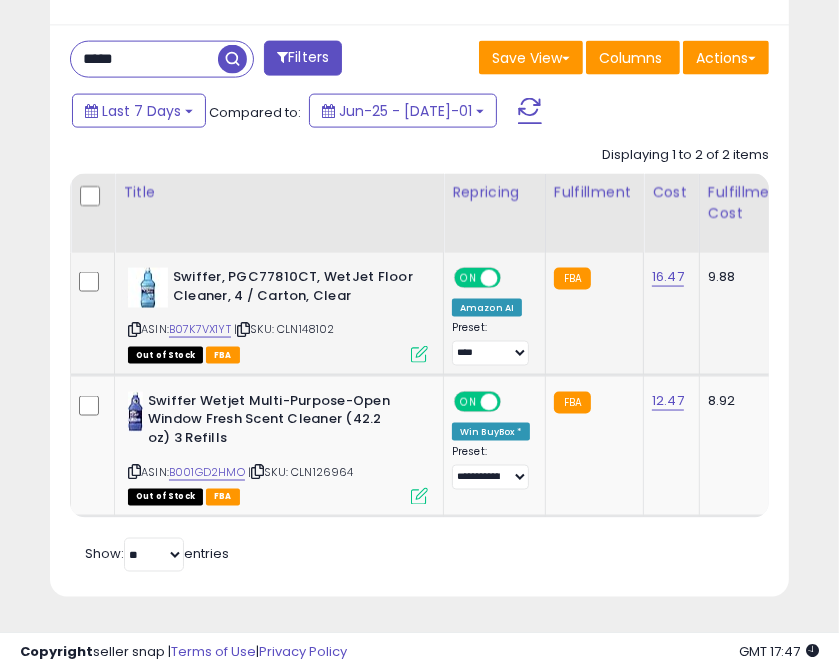 click at bounding box center [243, 329] 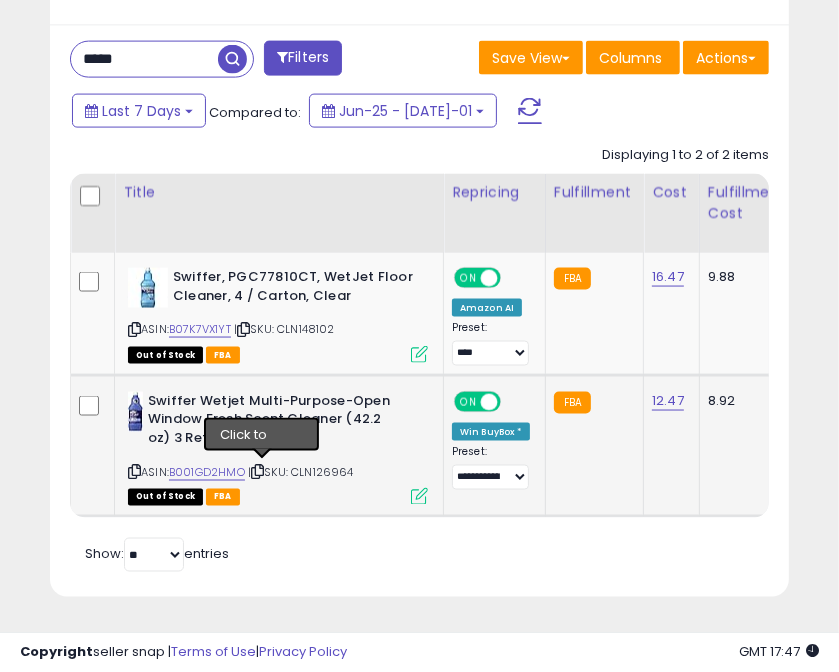 click at bounding box center [257, 471] 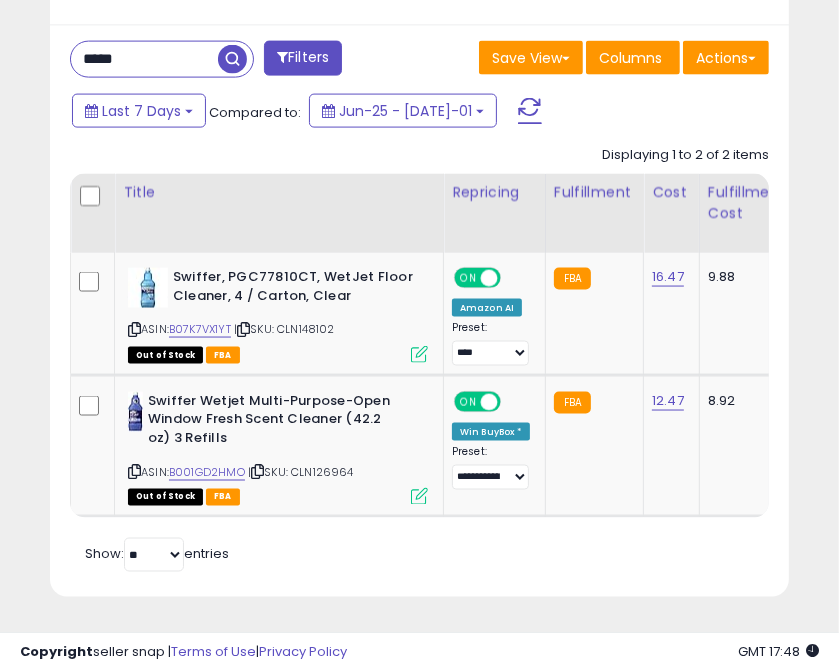 click on "*****" at bounding box center (144, 59) 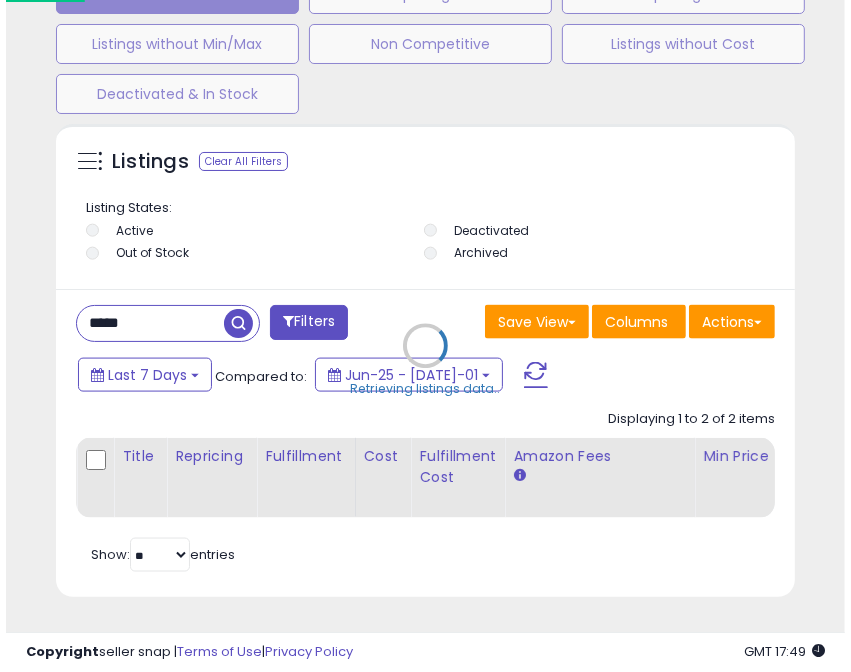 scroll, scrollTop: 1377, scrollLeft: 0, axis: vertical 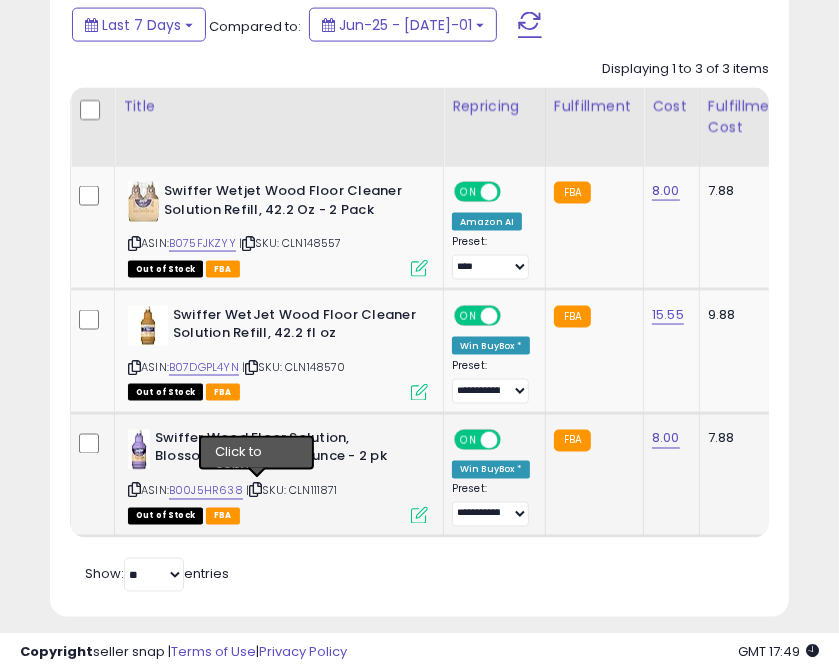 click at bounding box center (255, 490) 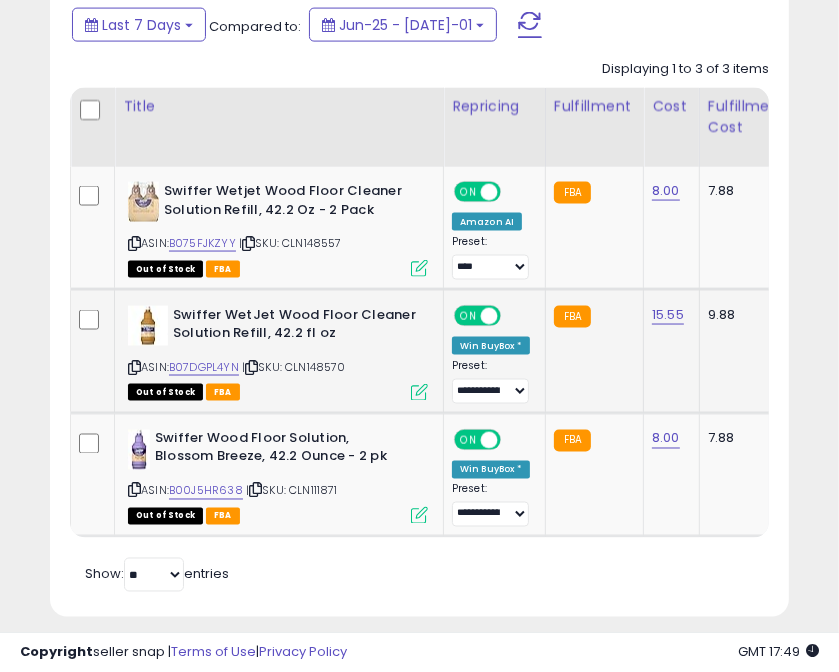 click at bounding box center (251, 367) 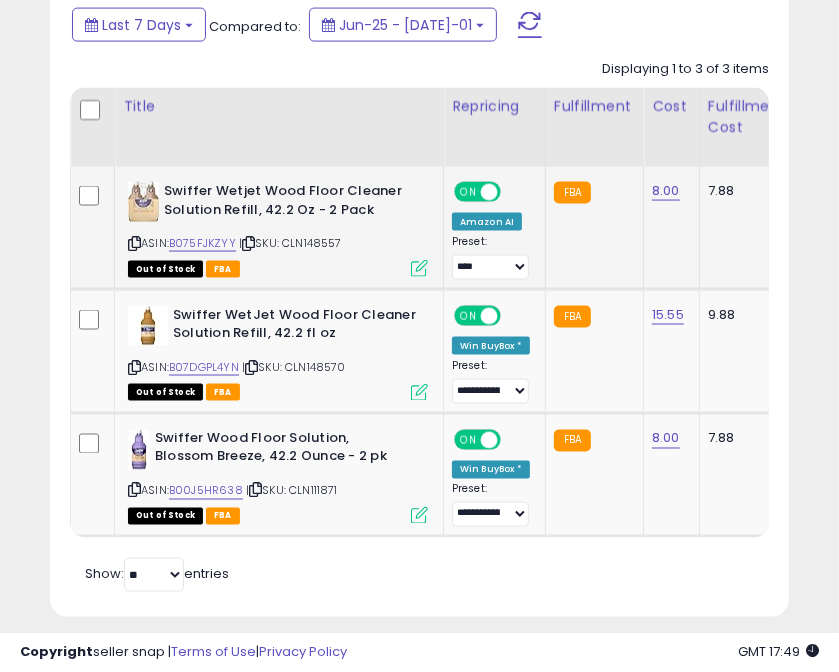 click at bounding box center (248, 243) 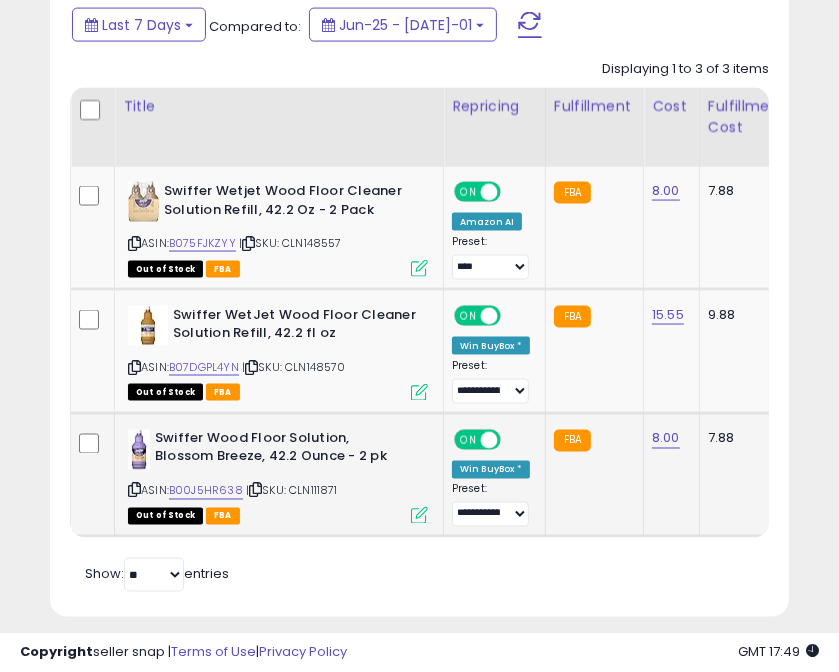 click at bounding box center [255, 490] 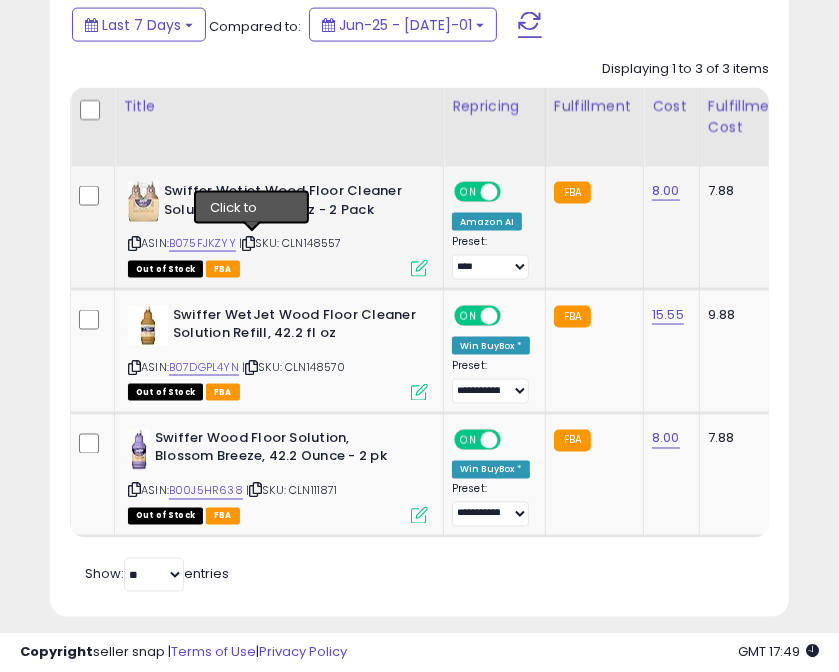 click at bounding box center [248, 243] 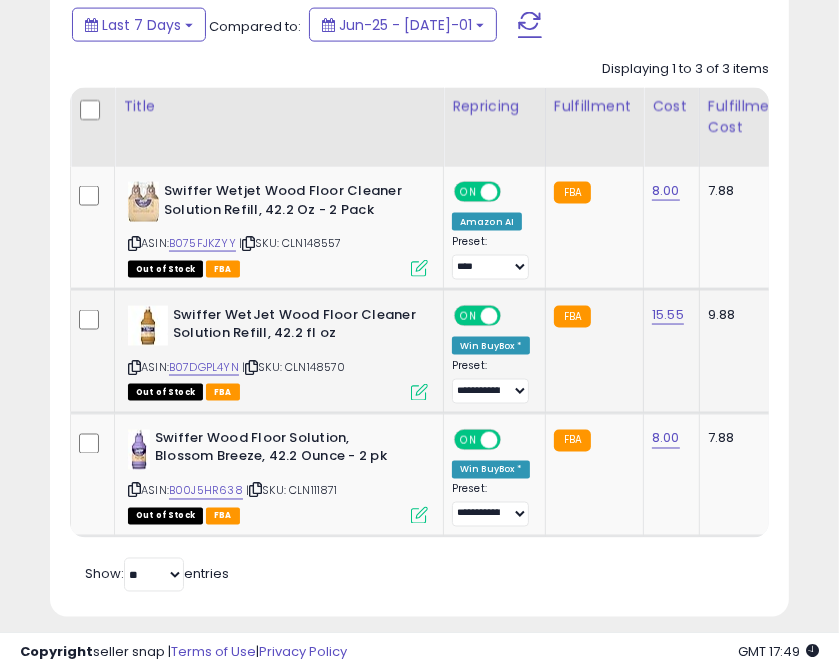 click at bounding box center [251, 367] 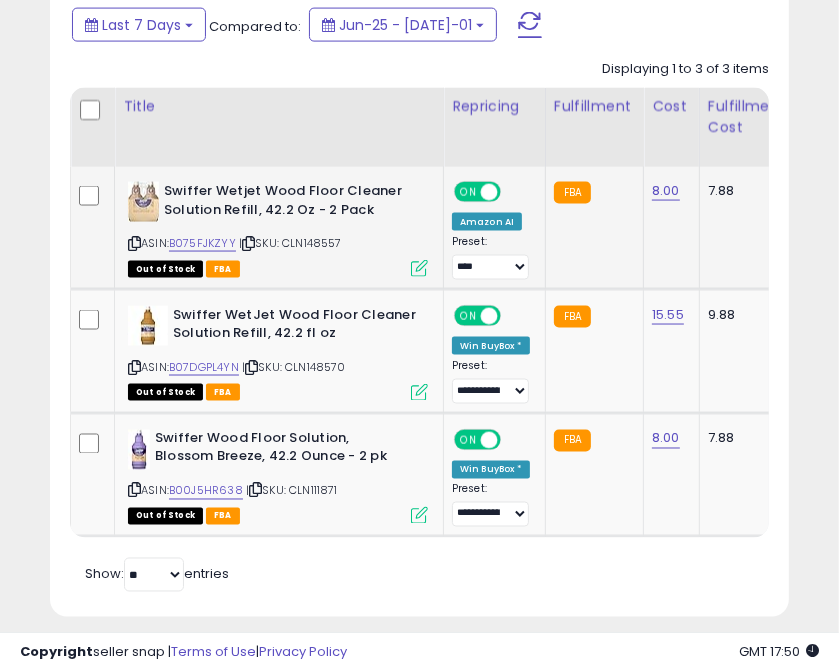 click at bounding box center [248, 243] 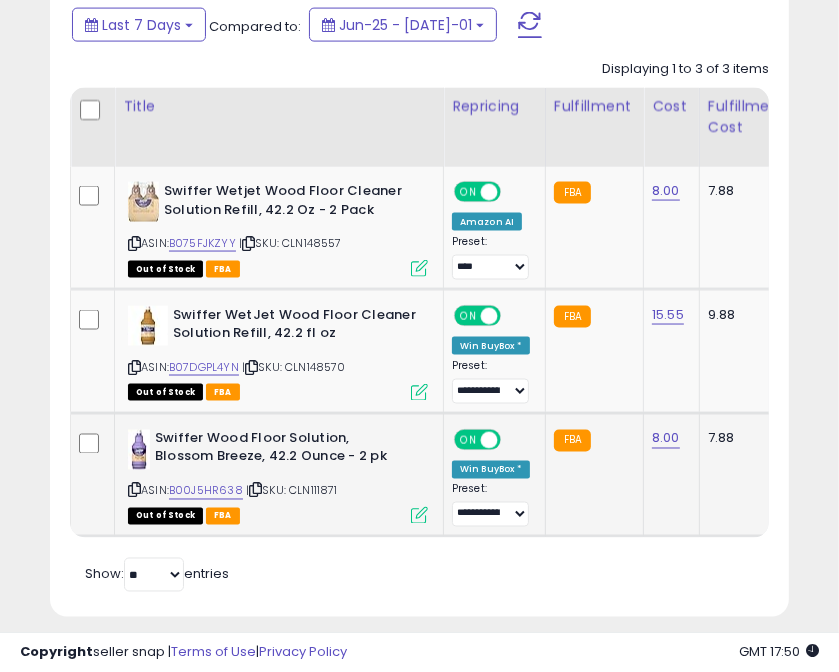 click at bounding box center [255, 490] 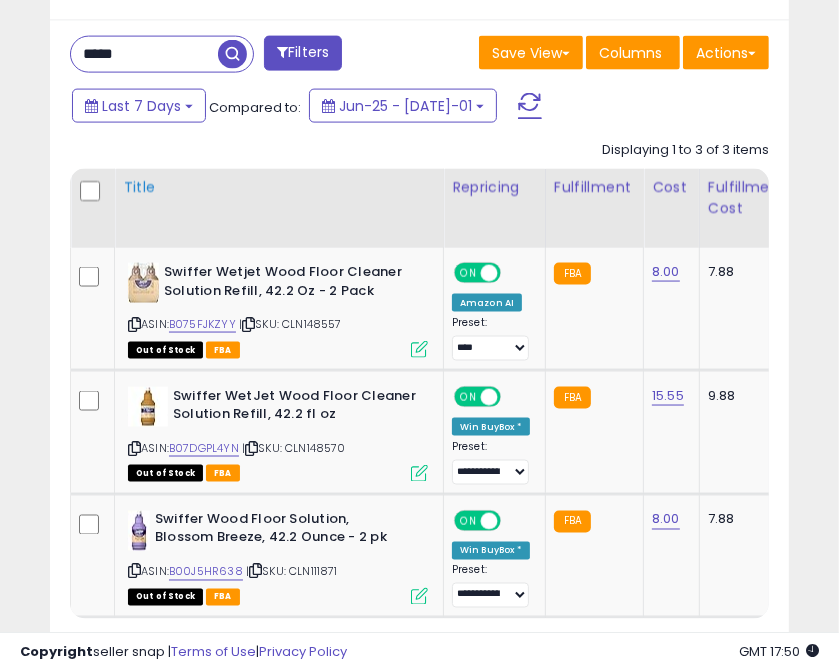 scroll, scrollTop: 1537, scrollLeft: 0, axis: vertical 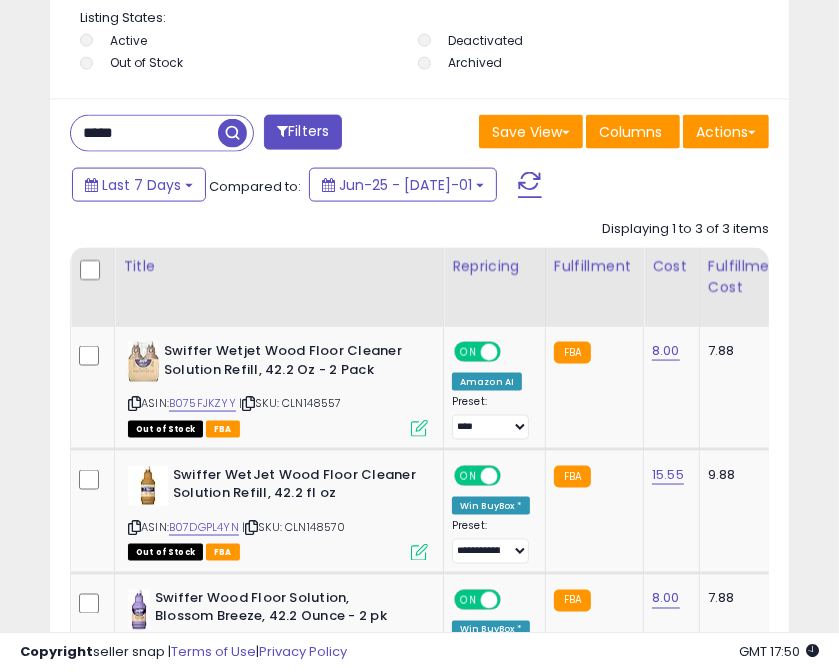 click on "*****" at bounding box center (144, 133) 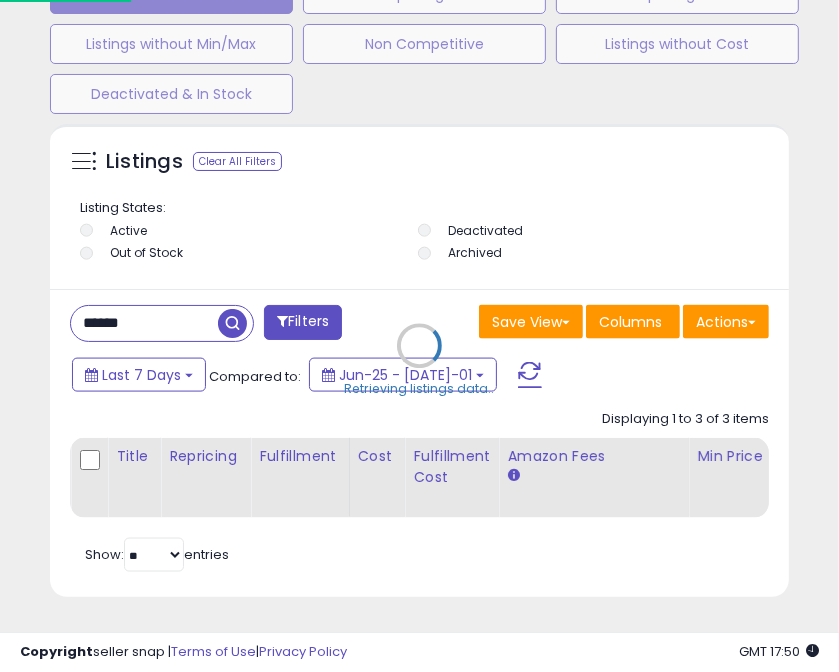 scroll, scrollTop: 999609, scrollLeft: 999258, axis: both 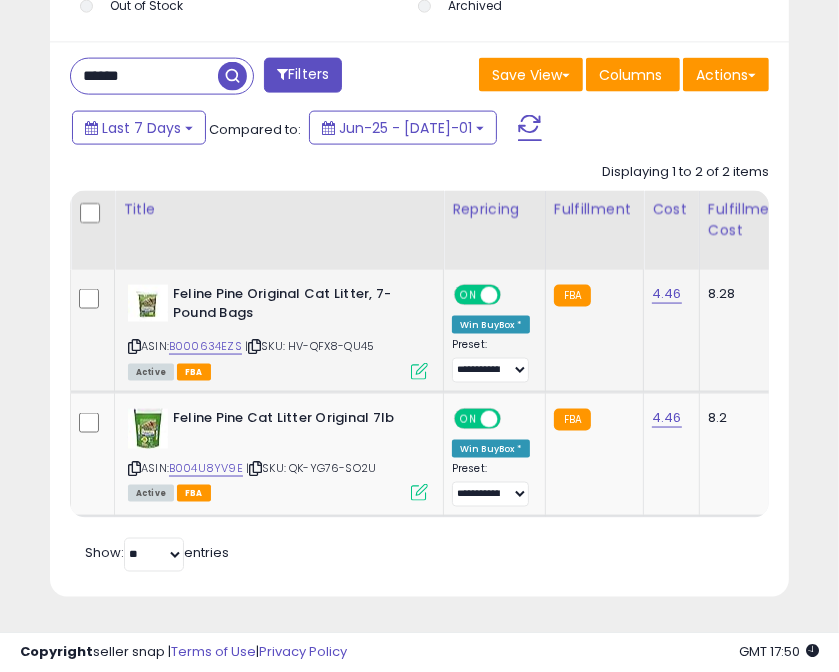click at bounding box center (254, 346) 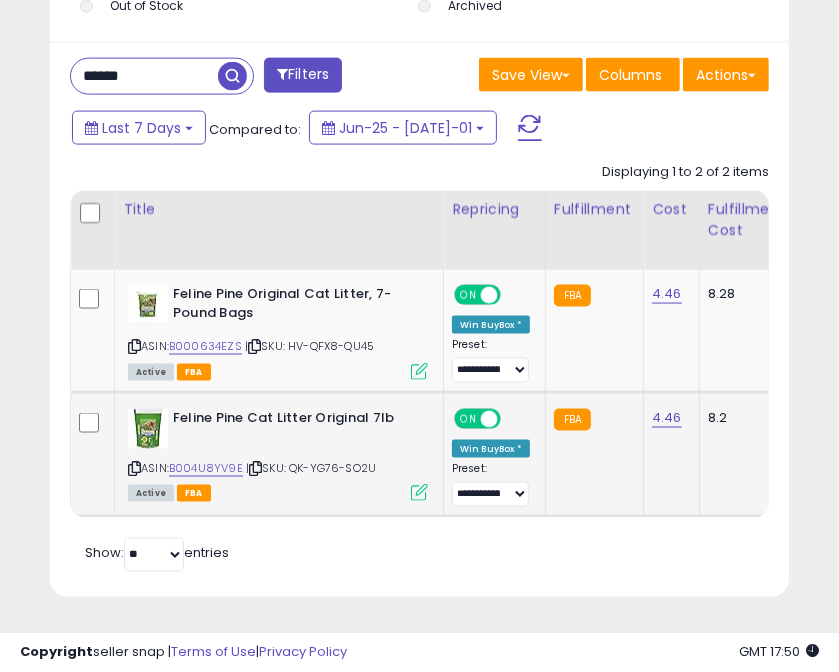 drag, startPoint x: 259, startPoint y: 437, endPoint x: 276, endPoint y: 426, distance: 20.248457 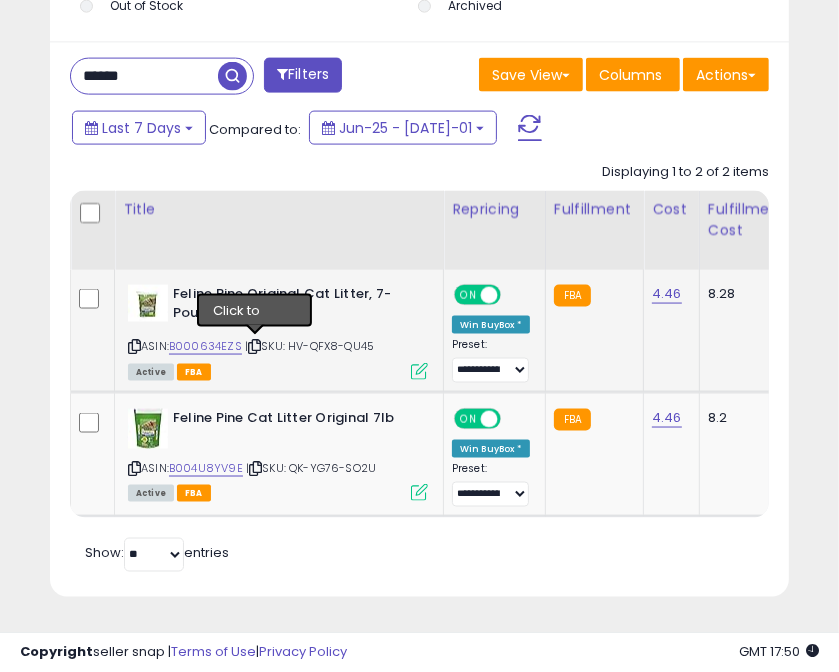 click at bounding box center (254, 346) 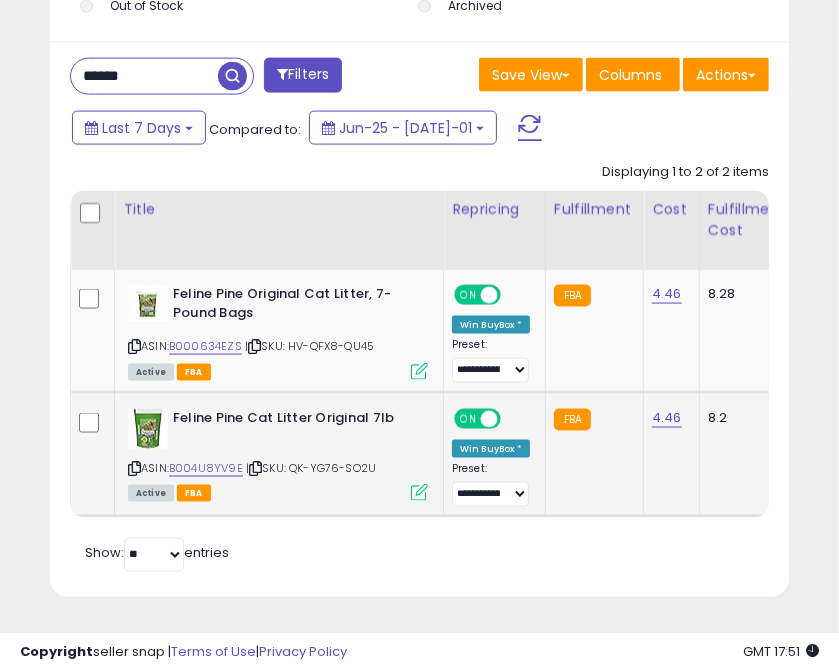 click at bounding box center (255, 468) 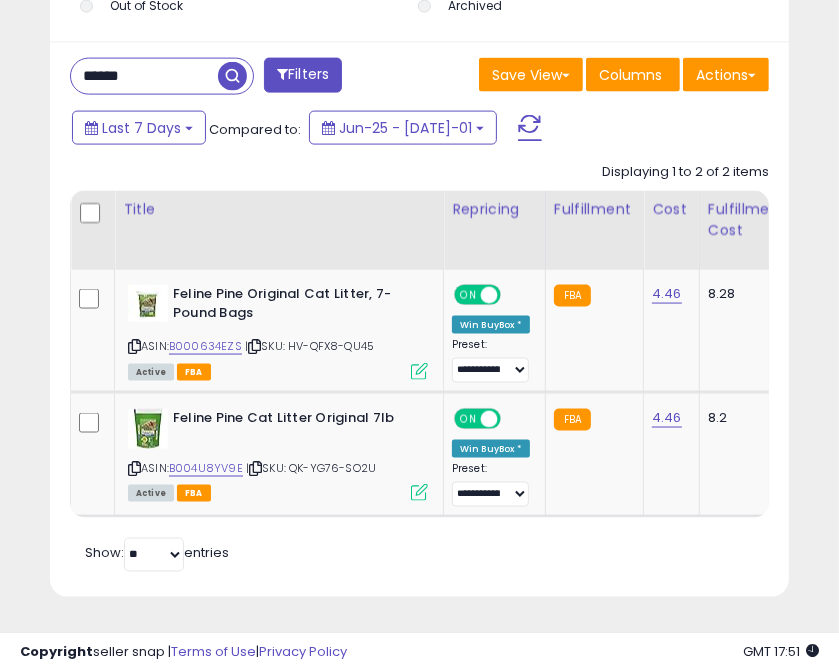 click on "******" at bounding box center (144, 76) 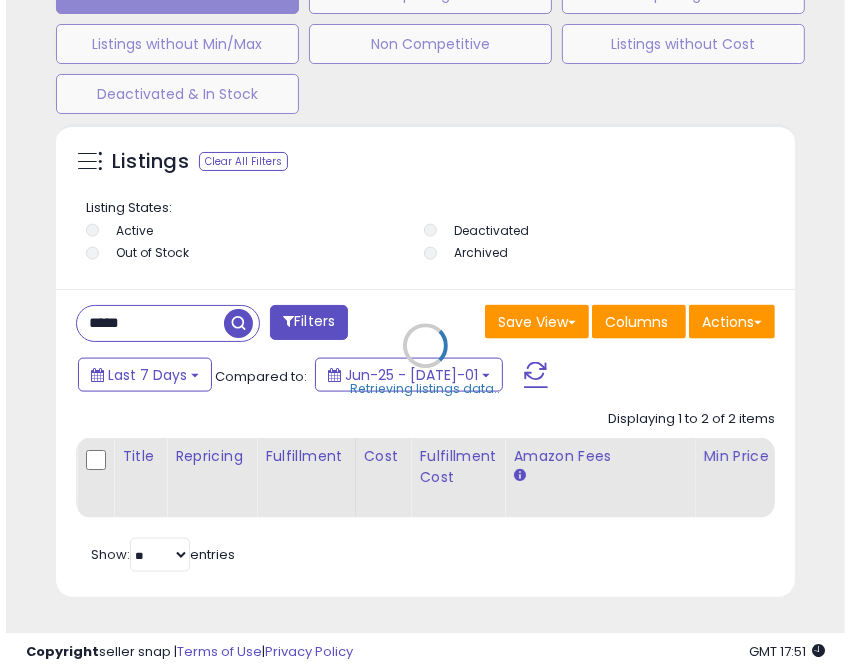 scroll, scrollTop: 1377, scrollLeft: 0, axis: vertical 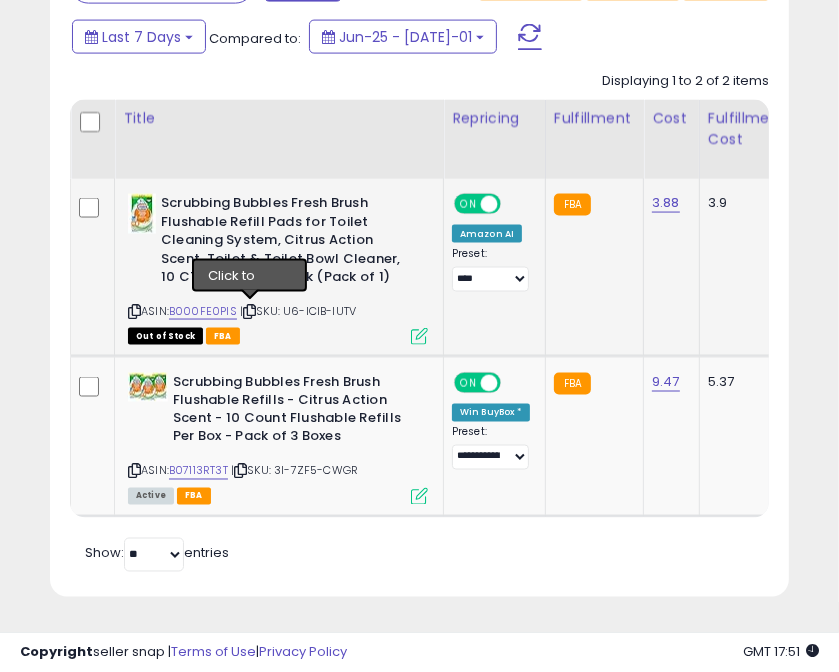 click at bounding box center [249, 311] 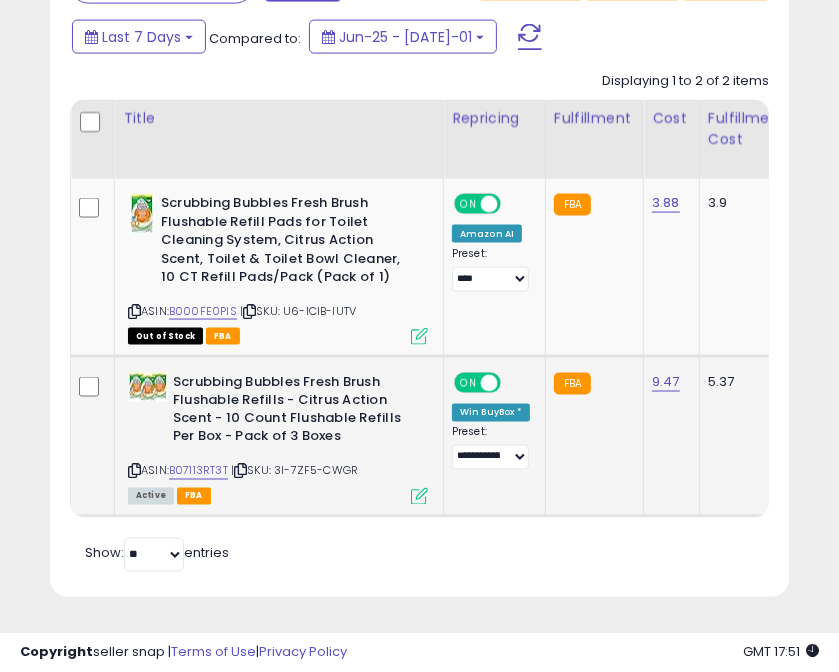 click at bounding box center (240, 471) 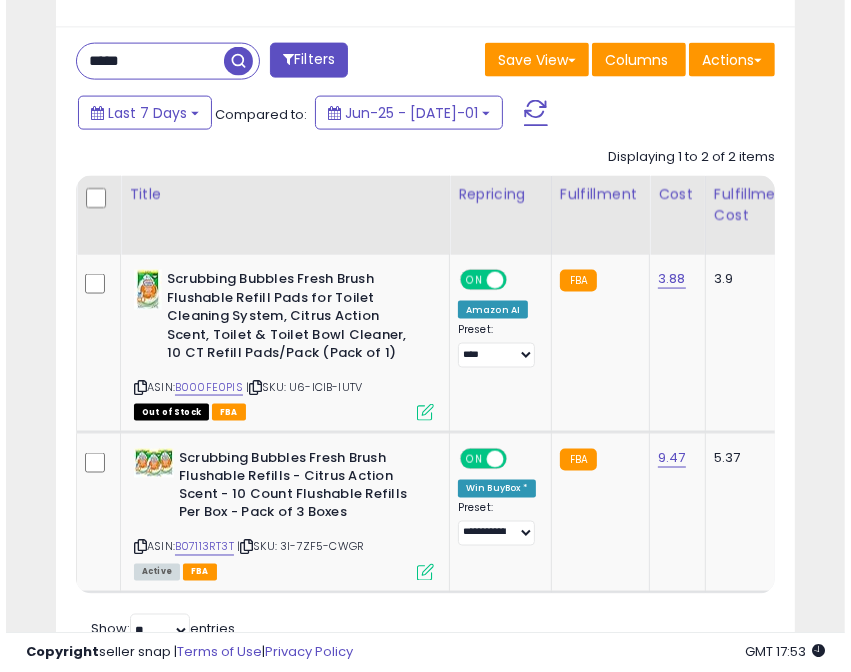 scroll, scrollTop: 1714, scrollLeft: 0, axis: vertical 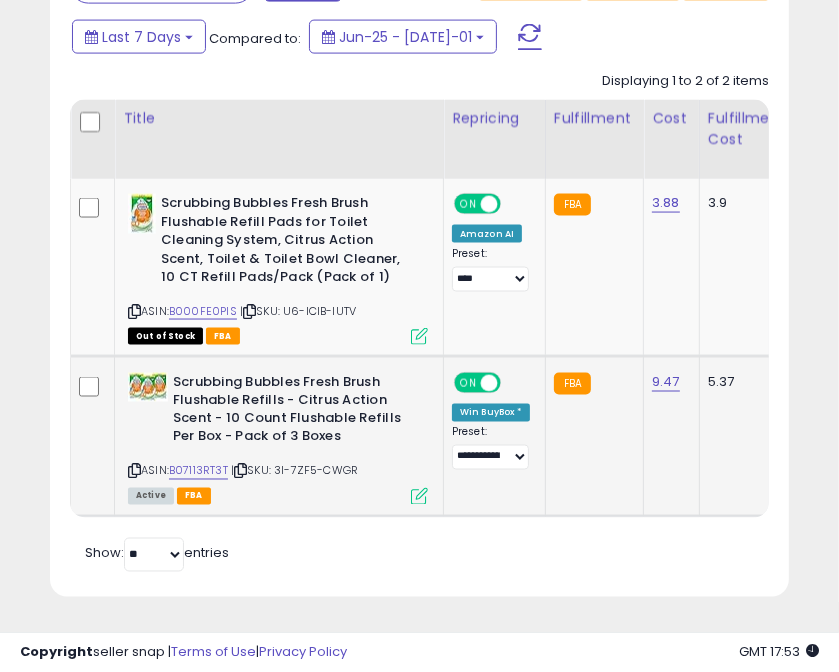 click at bounding box center (419, 496) 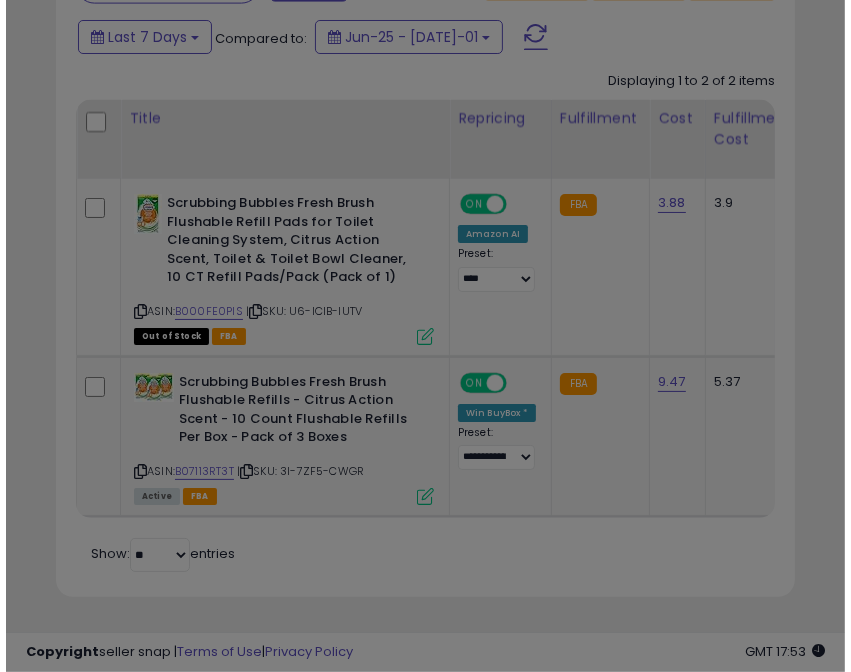 scroll, scrollTop: 999609, scrollLeft: 999258, axis: both 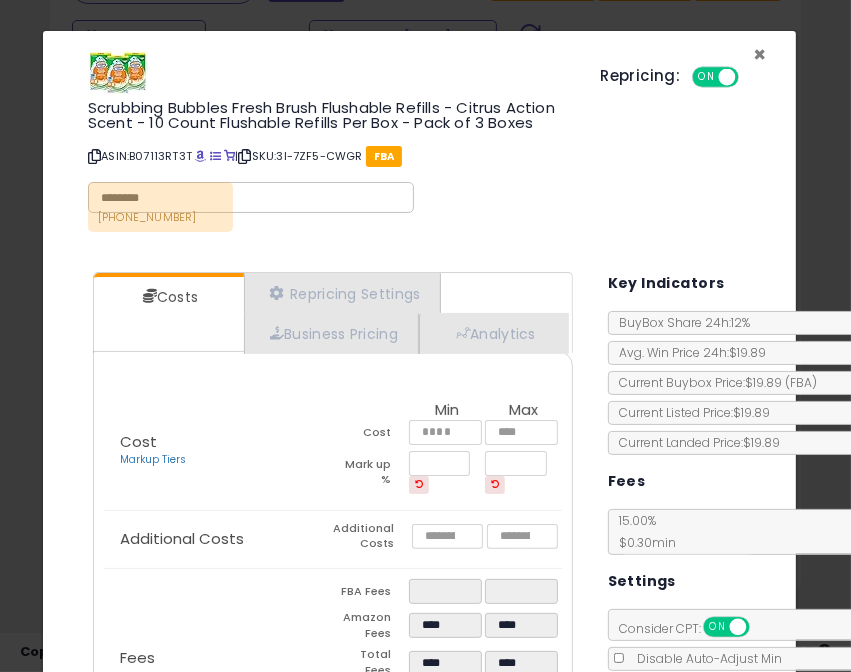 click on "×" at bounding box center (759, 54) 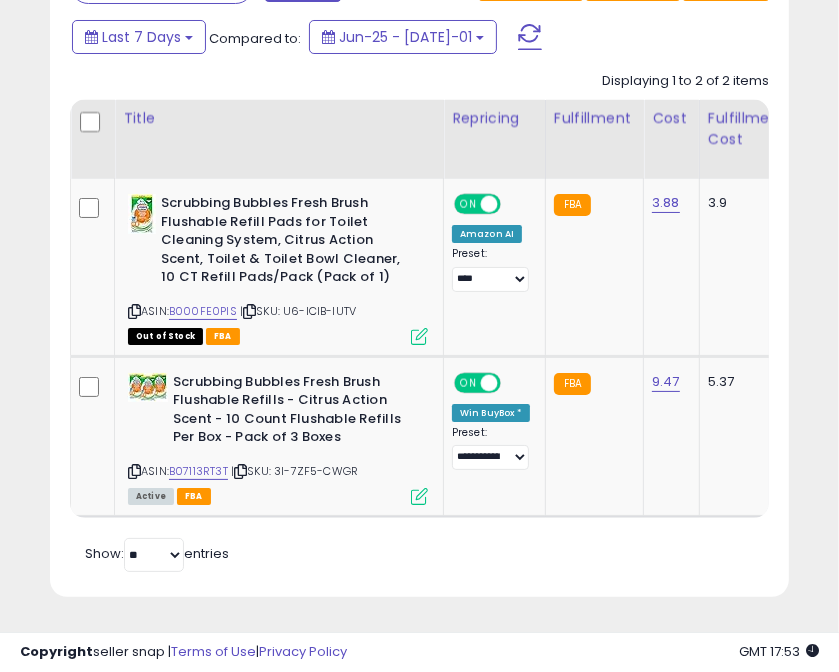 scroll, scrollTop: 389, scrollLeft: 728, axis: both 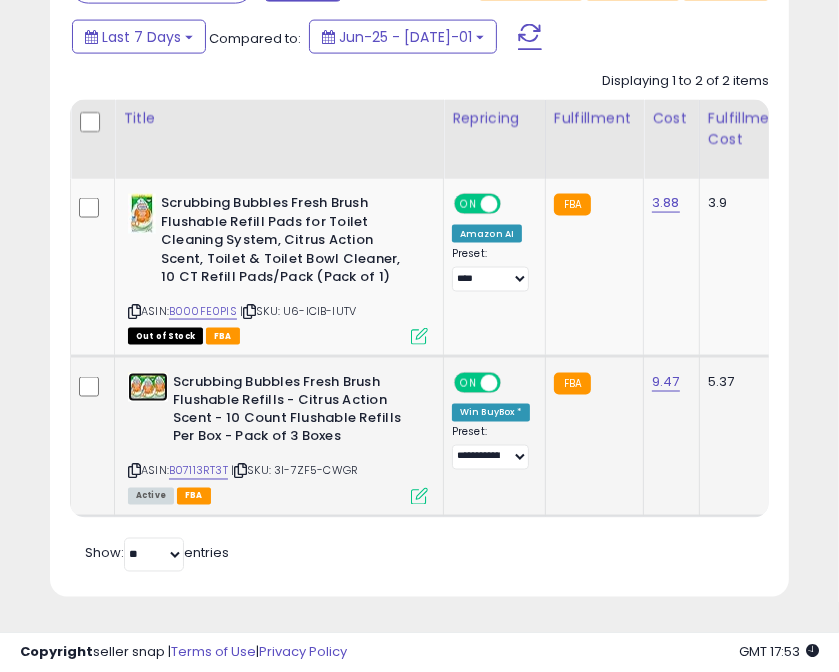 click at bounding box center (148, 387) 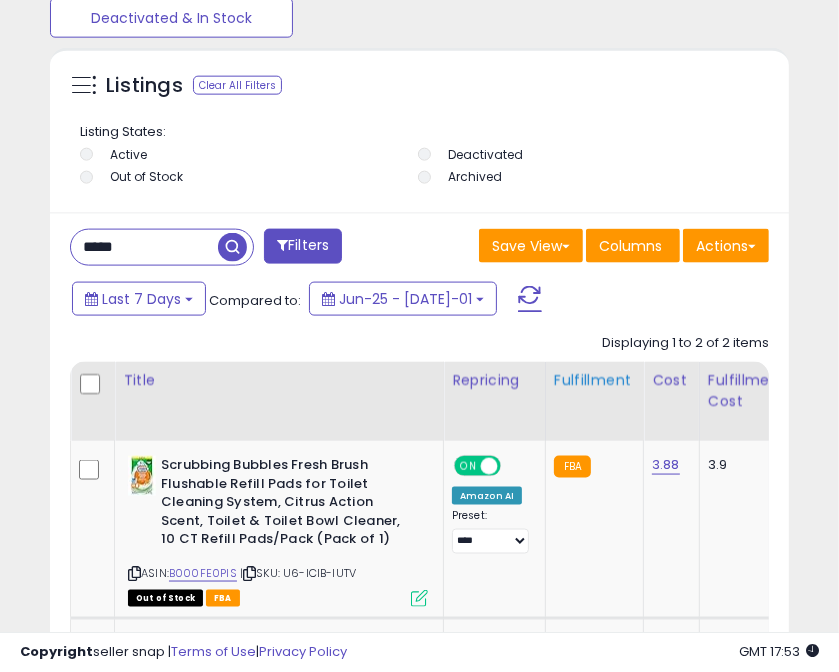 scroll, scrollTop: 1394, scrollLeft: 0, axis: vertical 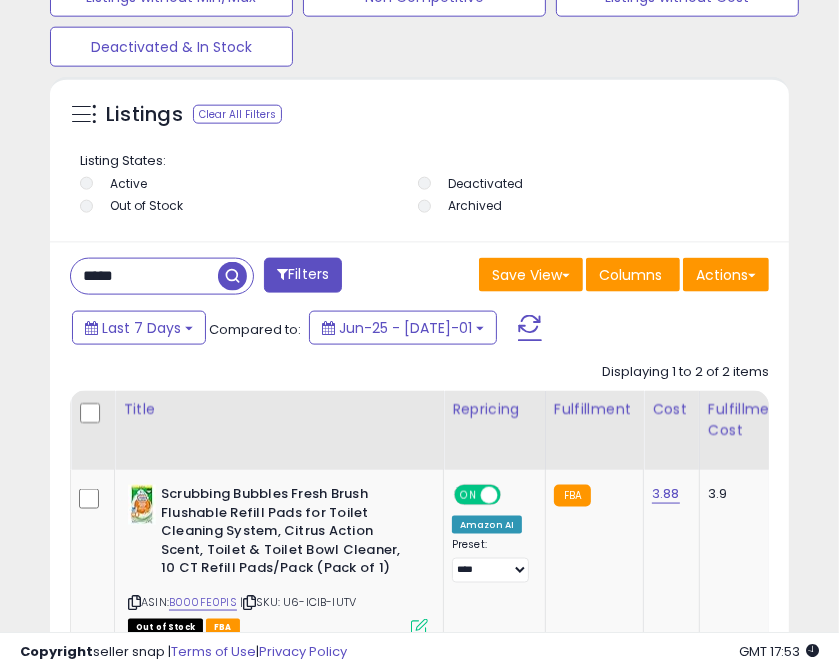 click on "*****" at bounding box center (144, 276) 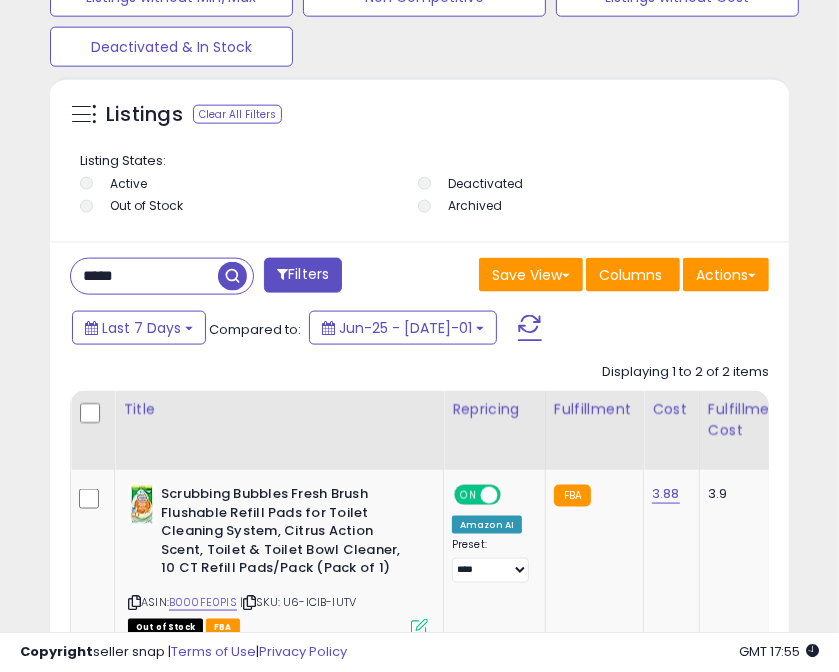 scroll, scrollTop: 999609, scrollLeft: 999258, axis: both 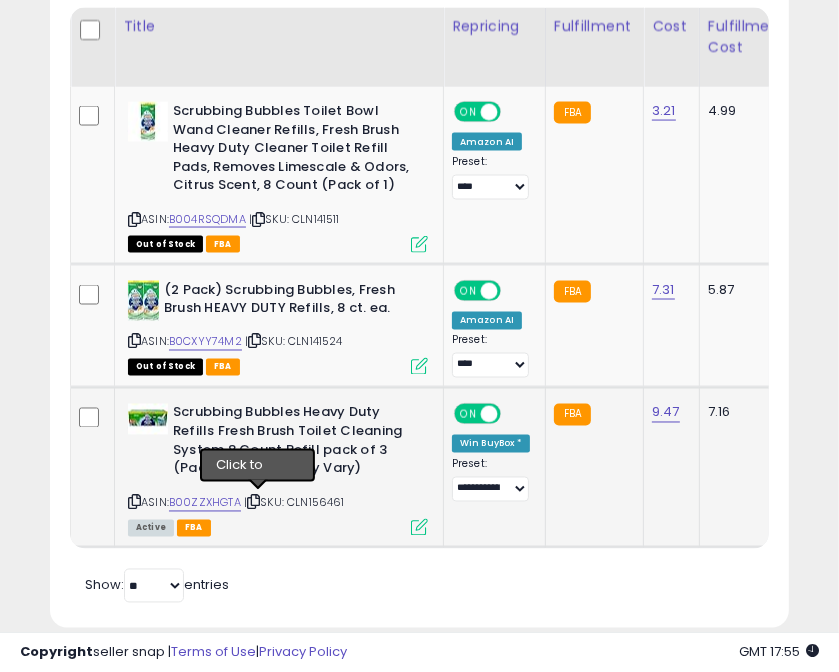 click at bounding box center (253, 502) 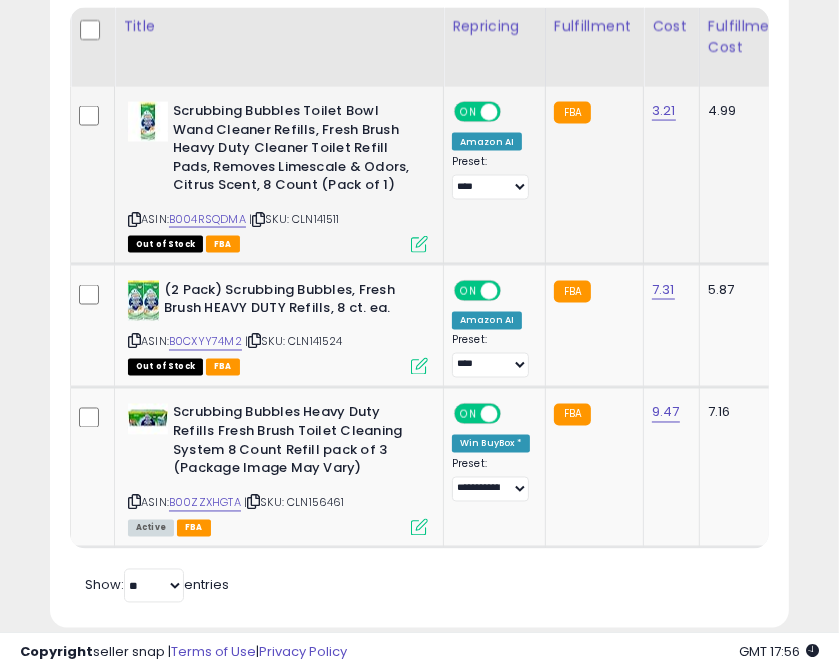 scroll, scrollTop: 1457, scrollLeft: 0, axis: vertical 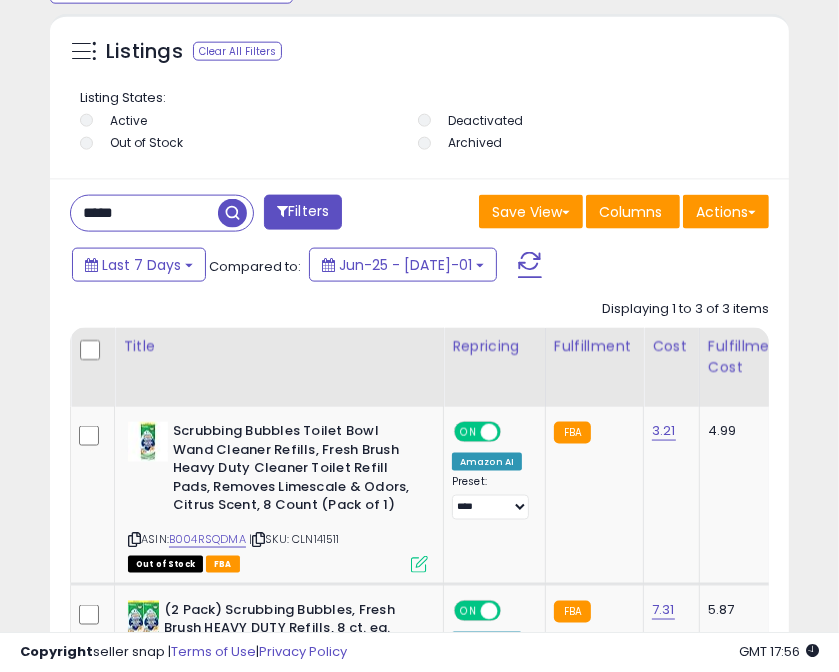 click on "*****" at bounding box center [144, 213] 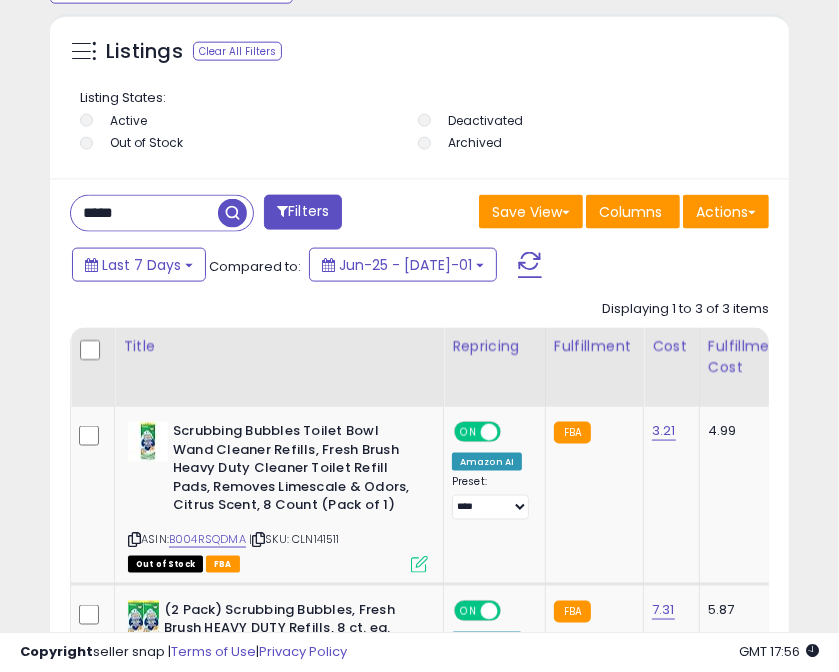 click on "*****" at bounding box center (144, 213) 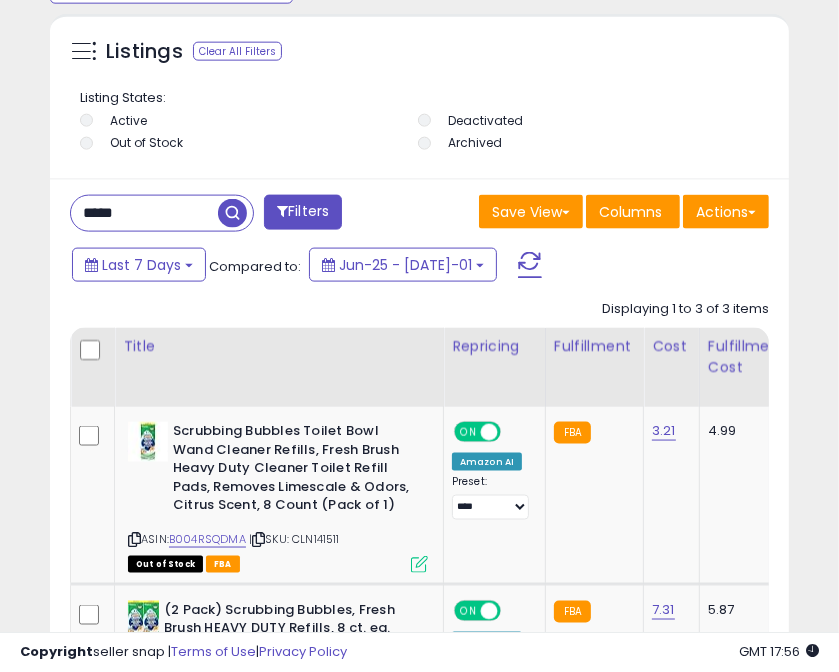 type on "*****" 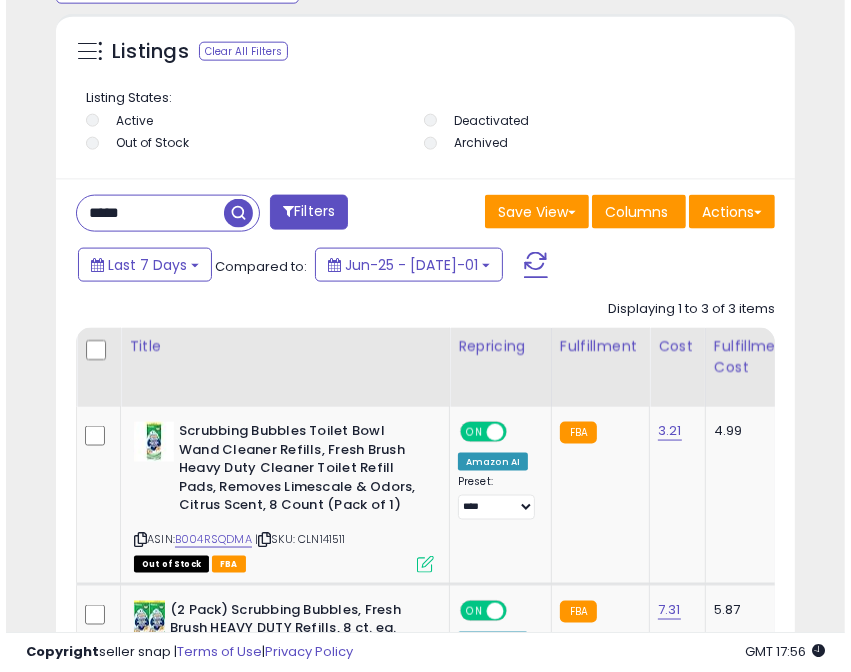 scroll, scrollTop: 1377, scrollLeft: 0, axis: vertical 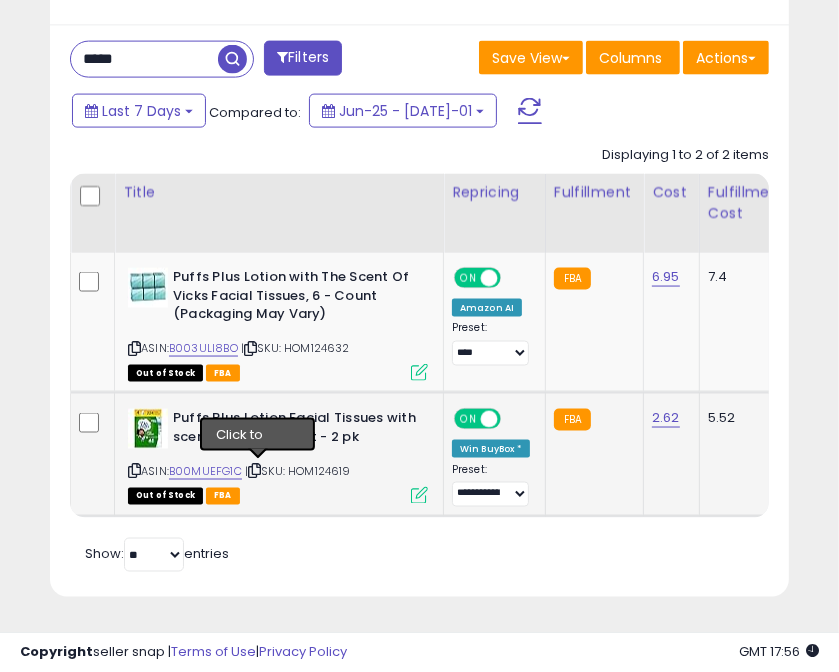 click at bounding box center (254, 470) 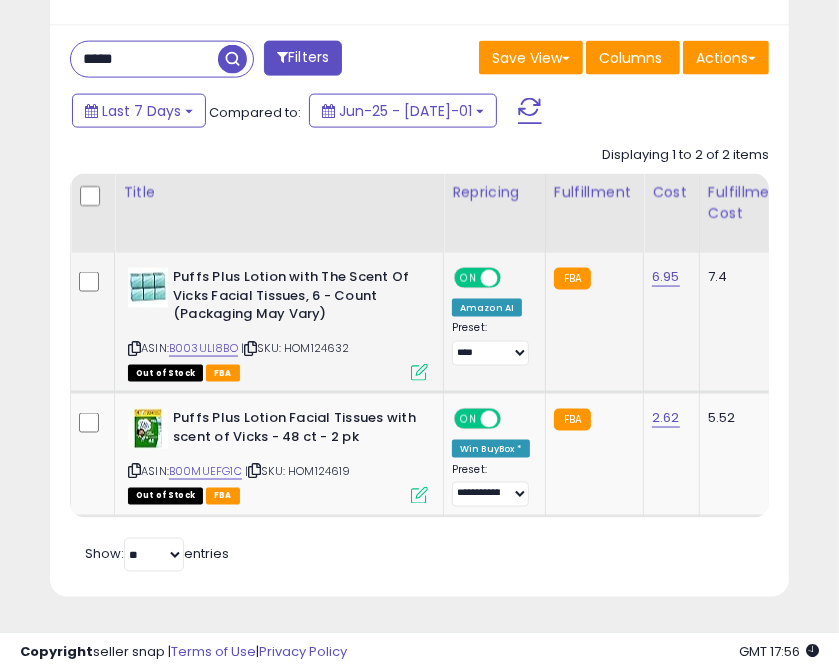 click at bounding box center [250, 348] 